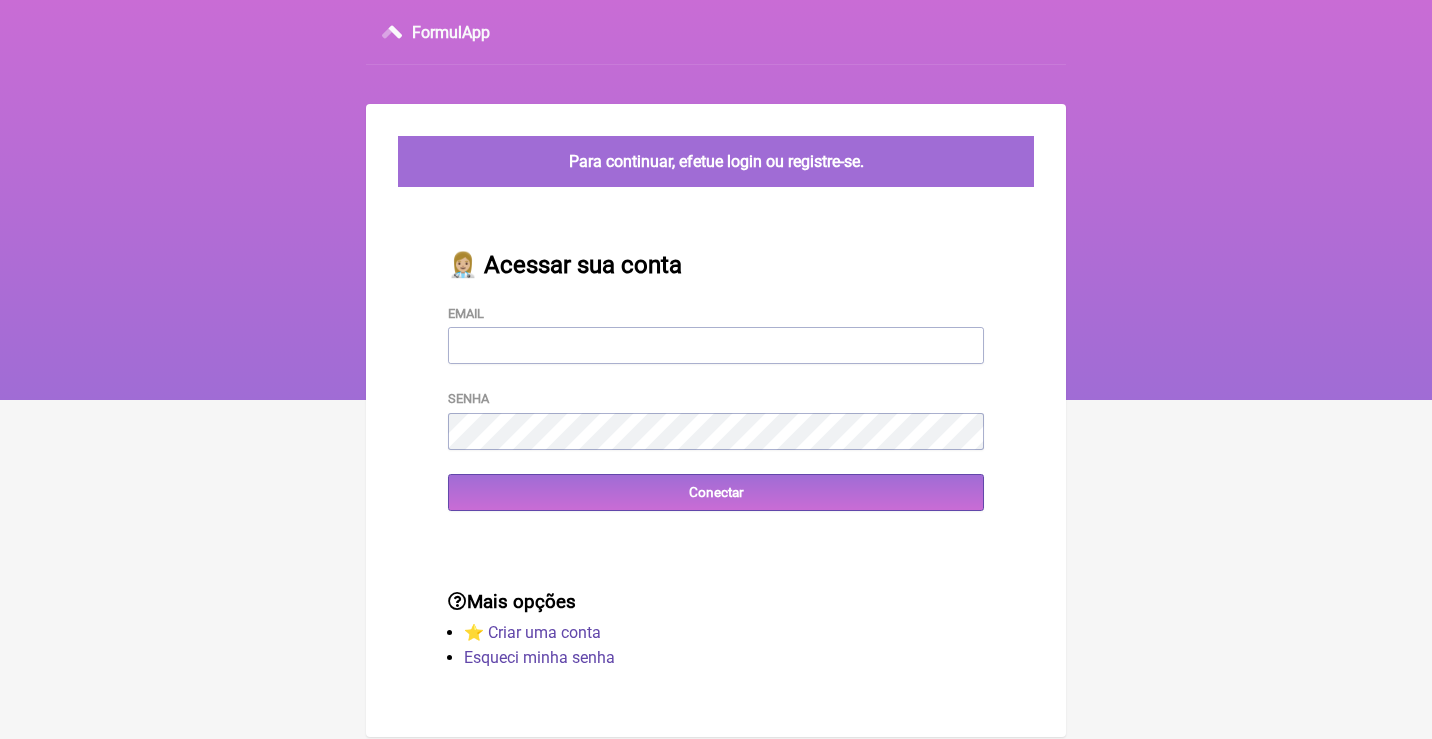 scroll, scrollTop: 0, scrollLeft: 0, axis: both 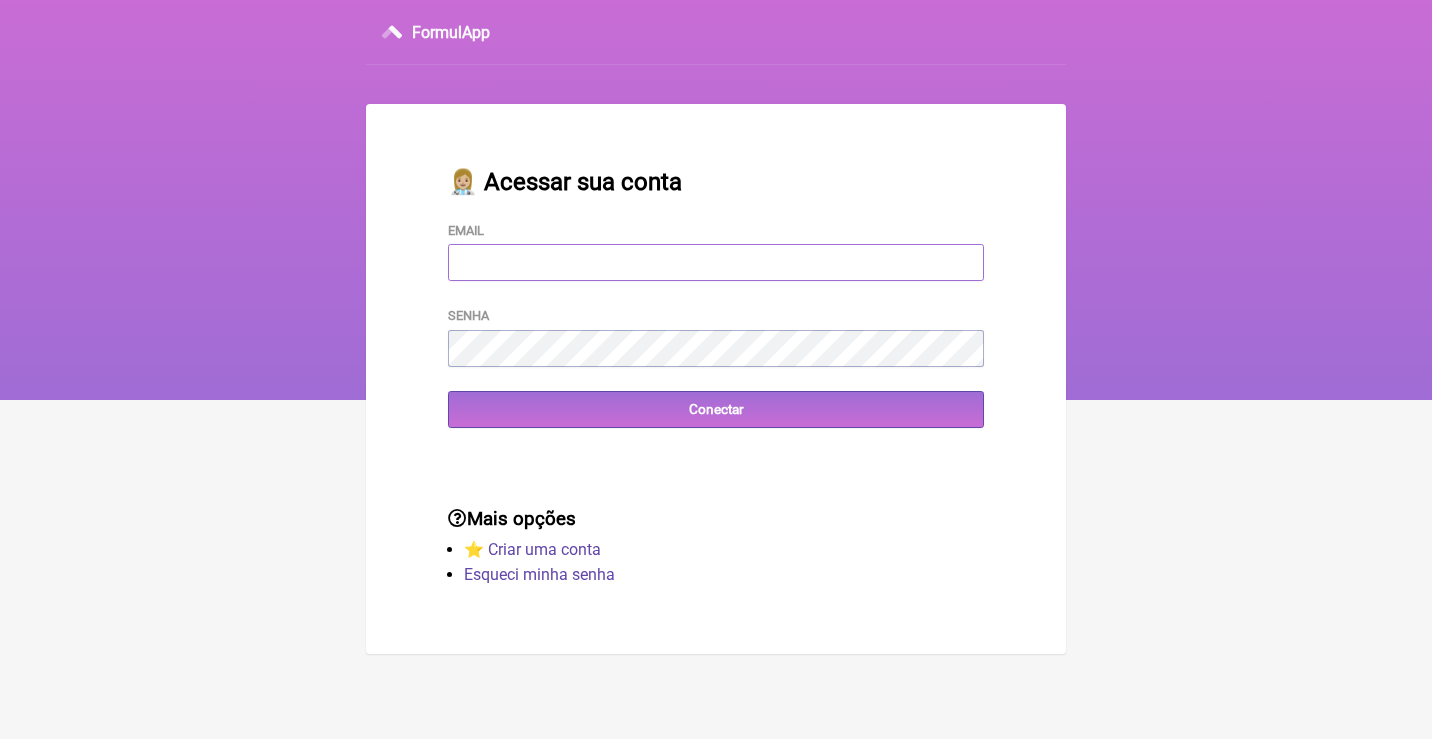 type on "marianafrascari@icloud.com" 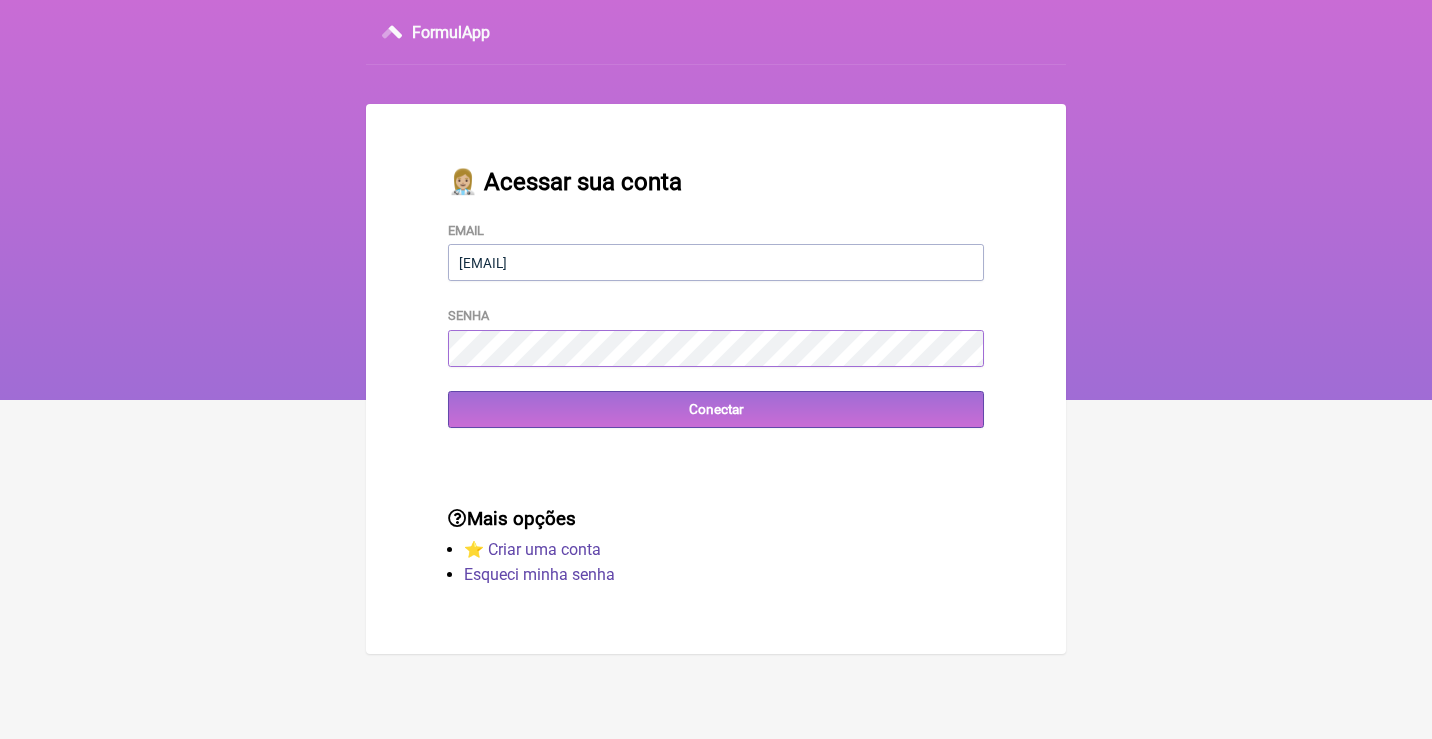 click on "Conectar" at bounding box center (716, 409) 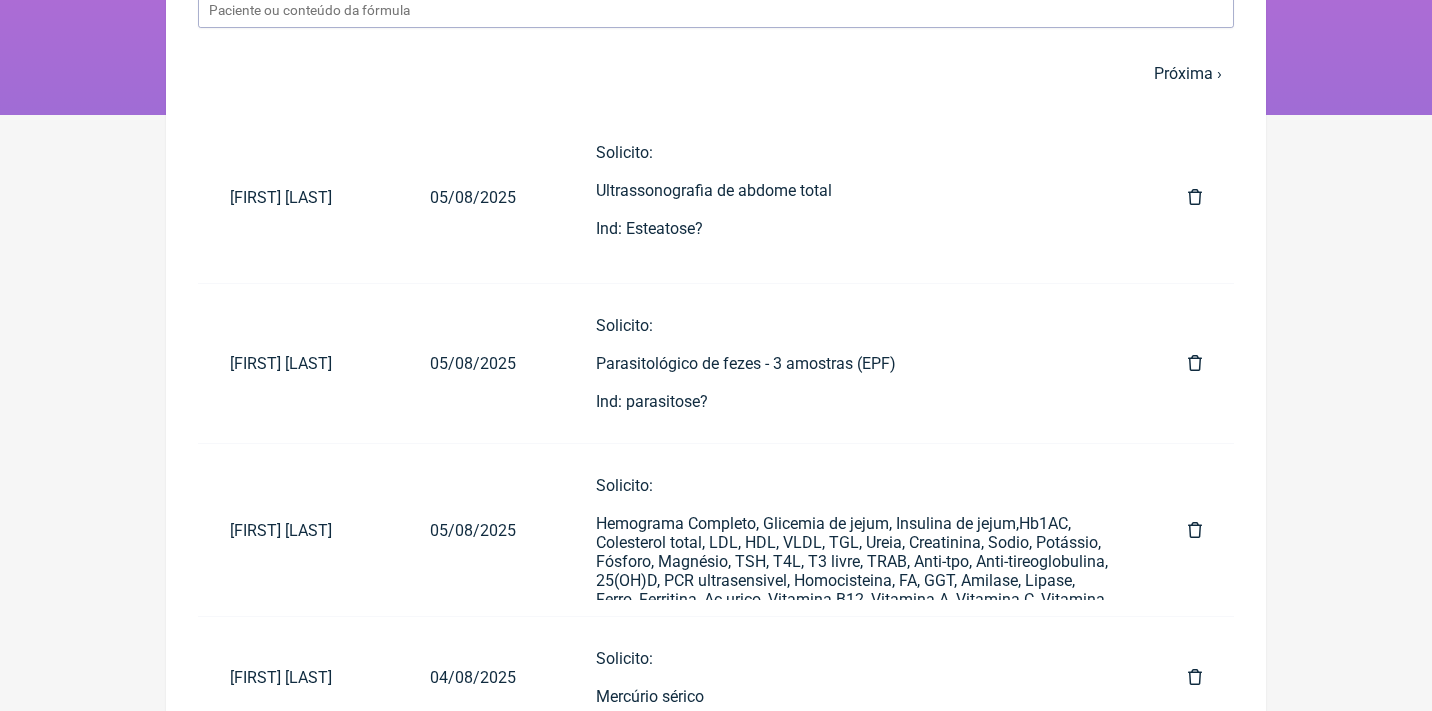 scroll, scrollTop: 201, scrollLeft: 0, axis: vertical 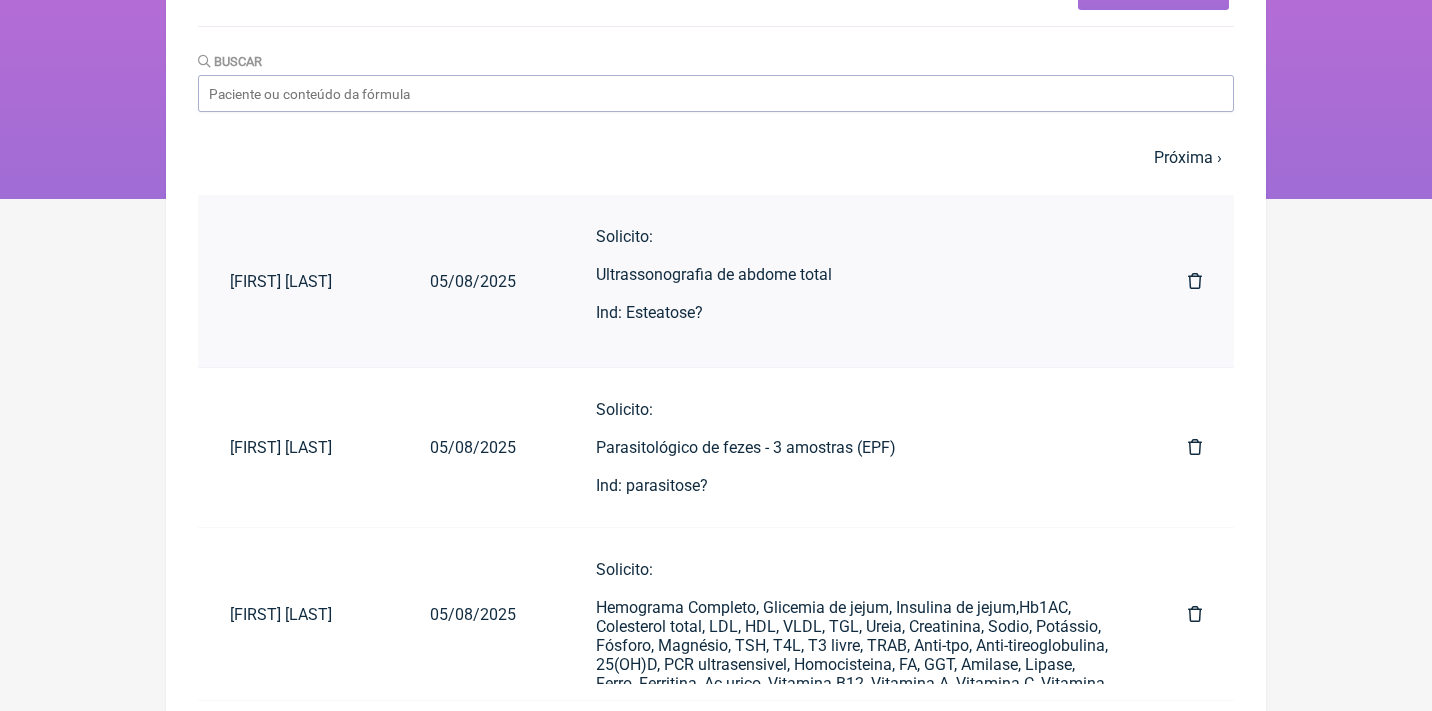 click on "Solicito: Ultrassonografia de abdome total Ind: Esteatose?" at bounding box center [852, 284] 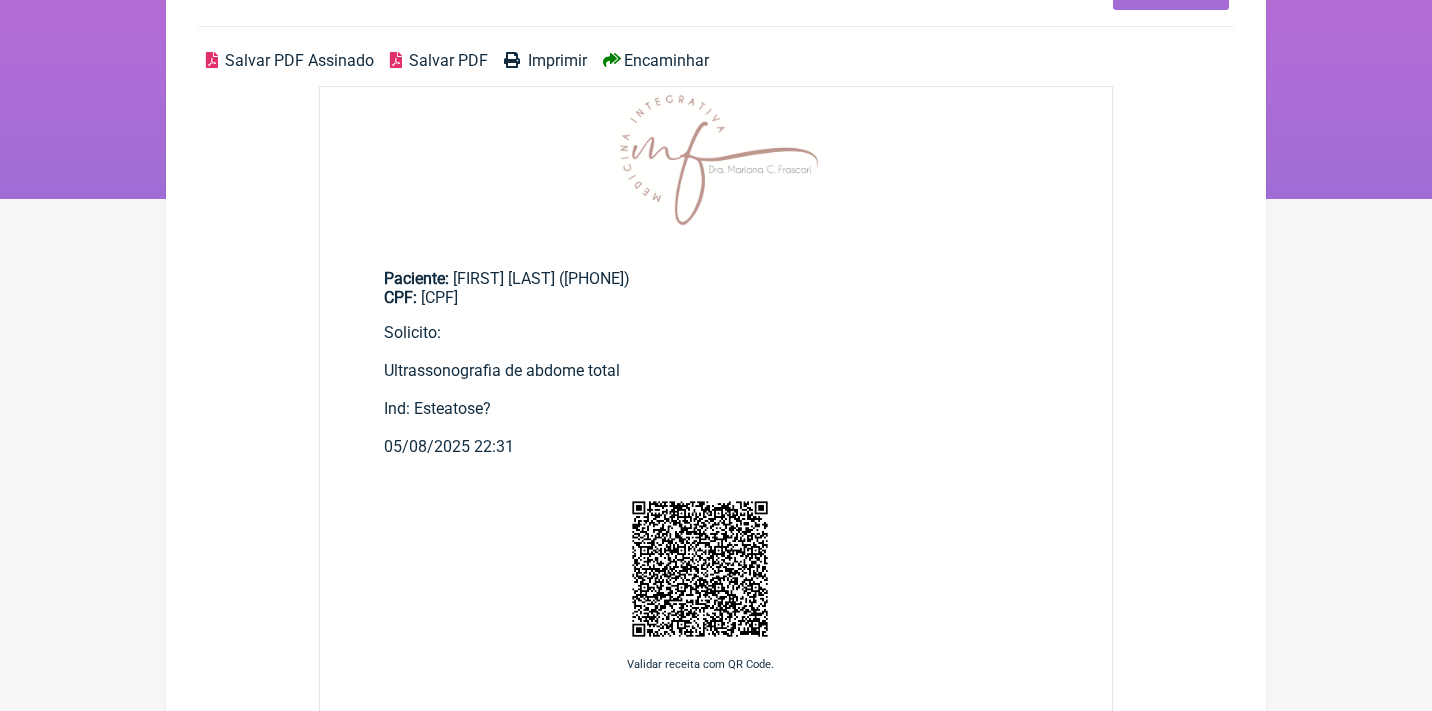 scroll, scrollTop: 0, scrollLeft: 0, axis: both 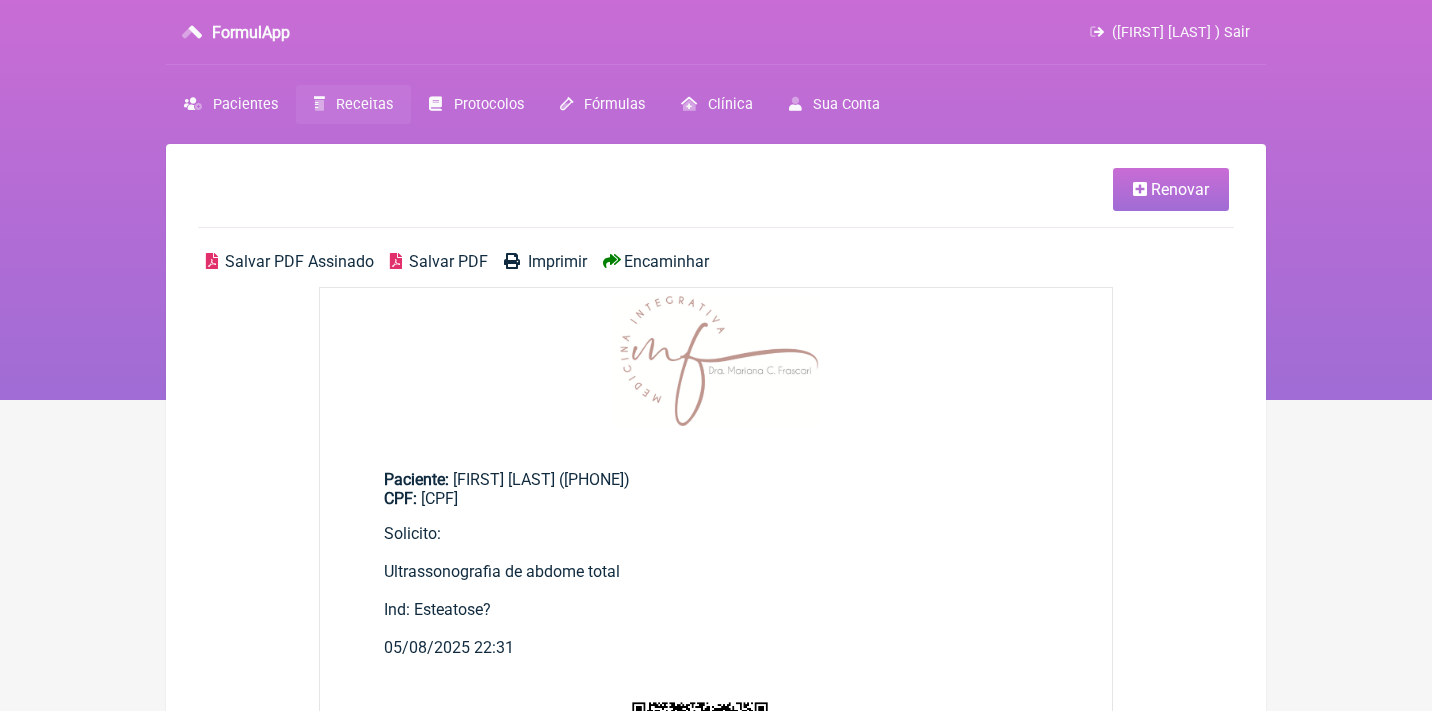 click on "Renovar" at bounding box center [1180, 189] 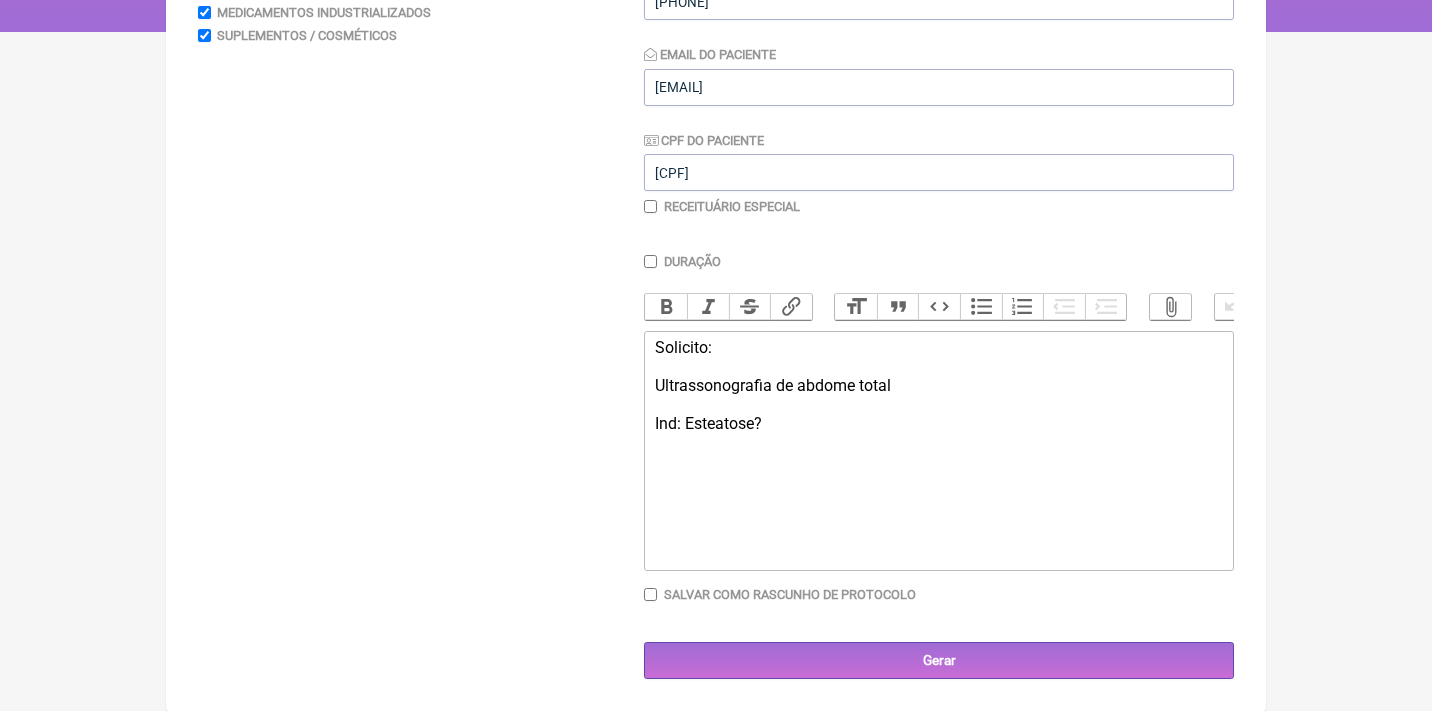 scroll, scrollTop: 366, scrollLeft: 0, axis: vertical 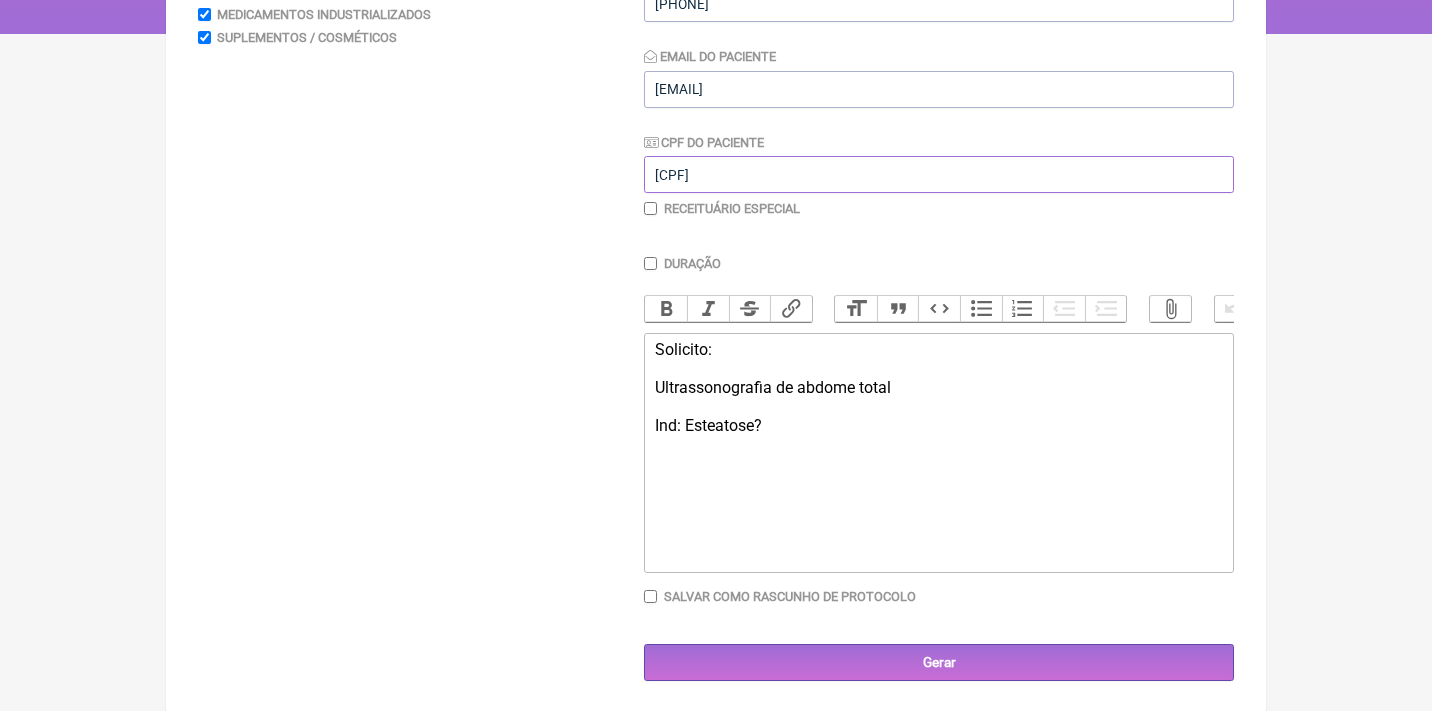 click on "[NUMBER]" at bounding box center (939, 174) 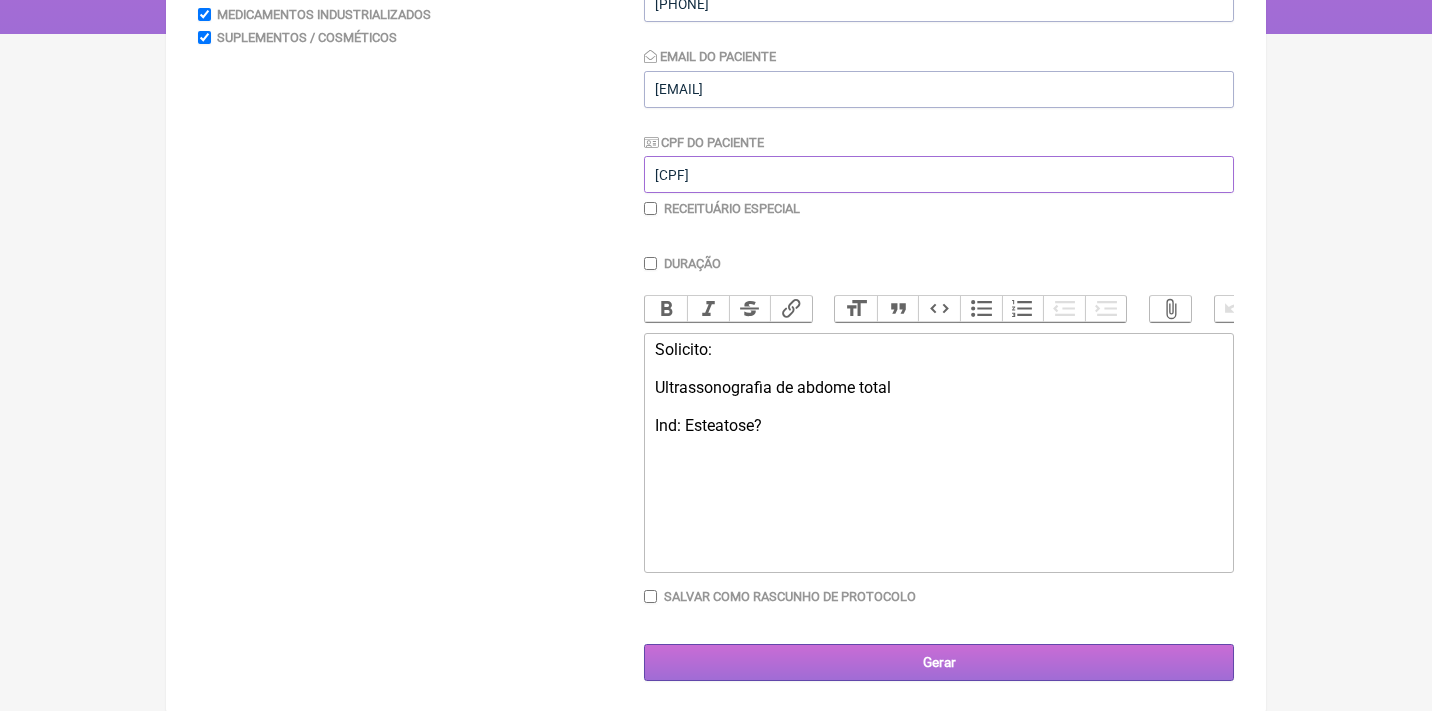 type on "[PHONE]" 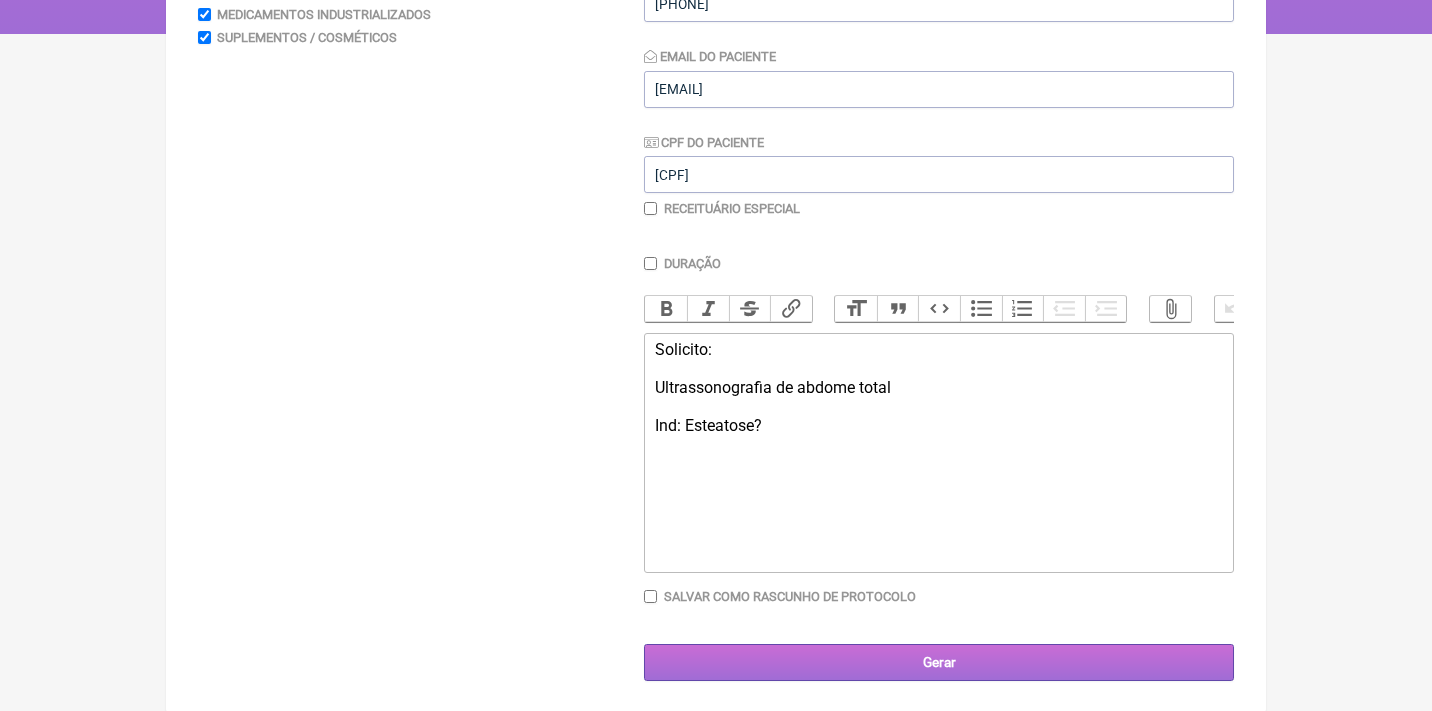 click on "Gerar" at bounding box center [939, 662] 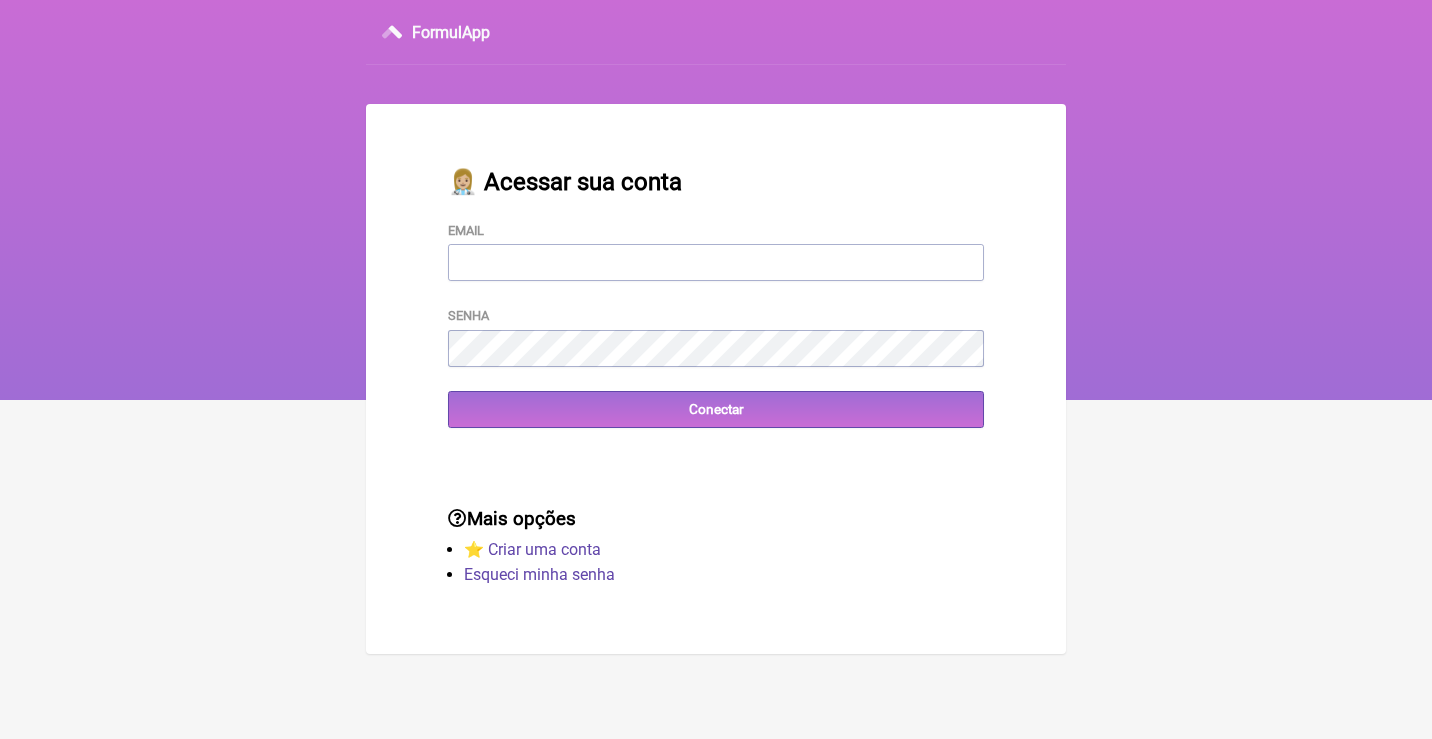 scroll, scrollTop: 0, scrollLeft: 0, axis: both 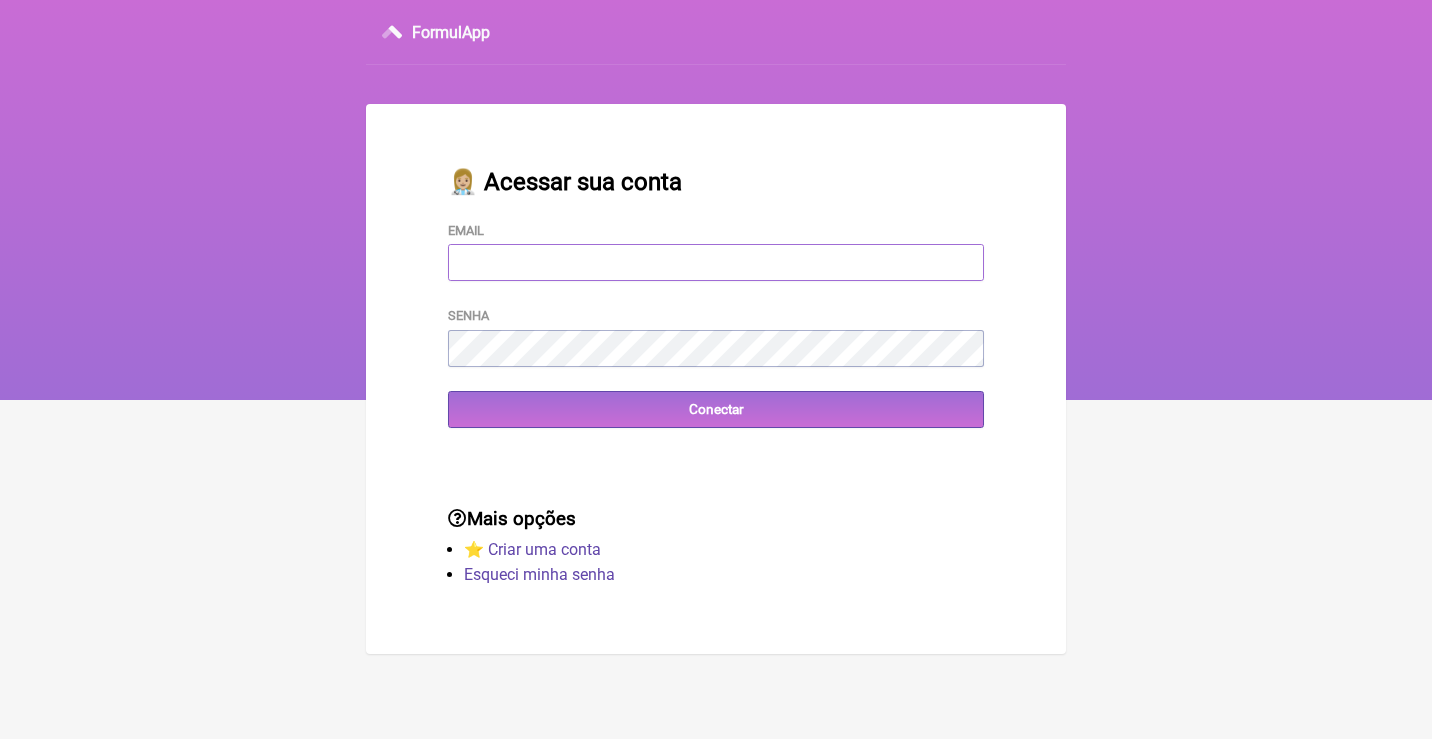 type on "[EMAIL]" 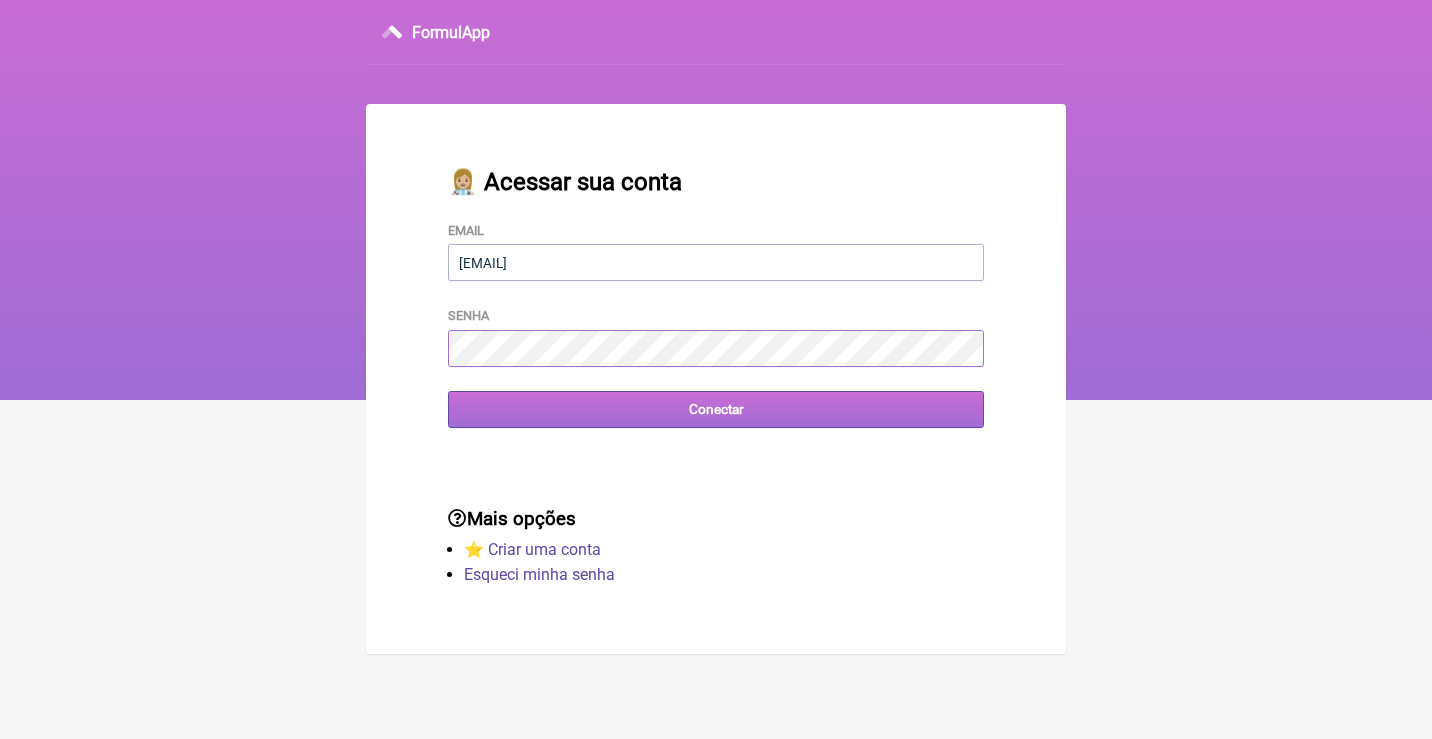 click on "Conectar" at bounding box center [716, 409] 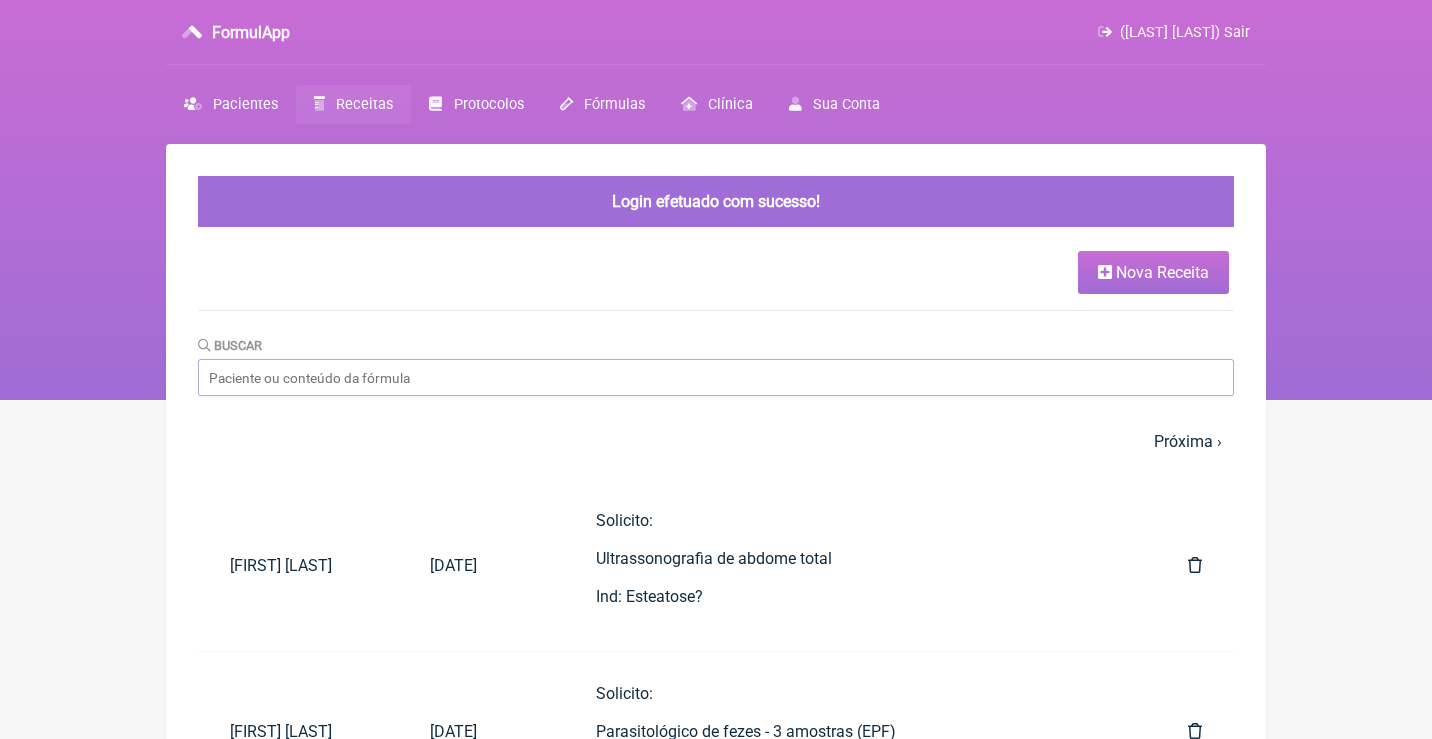 scroll, scrollTop: 0, scrollLeft: 0, axis: both 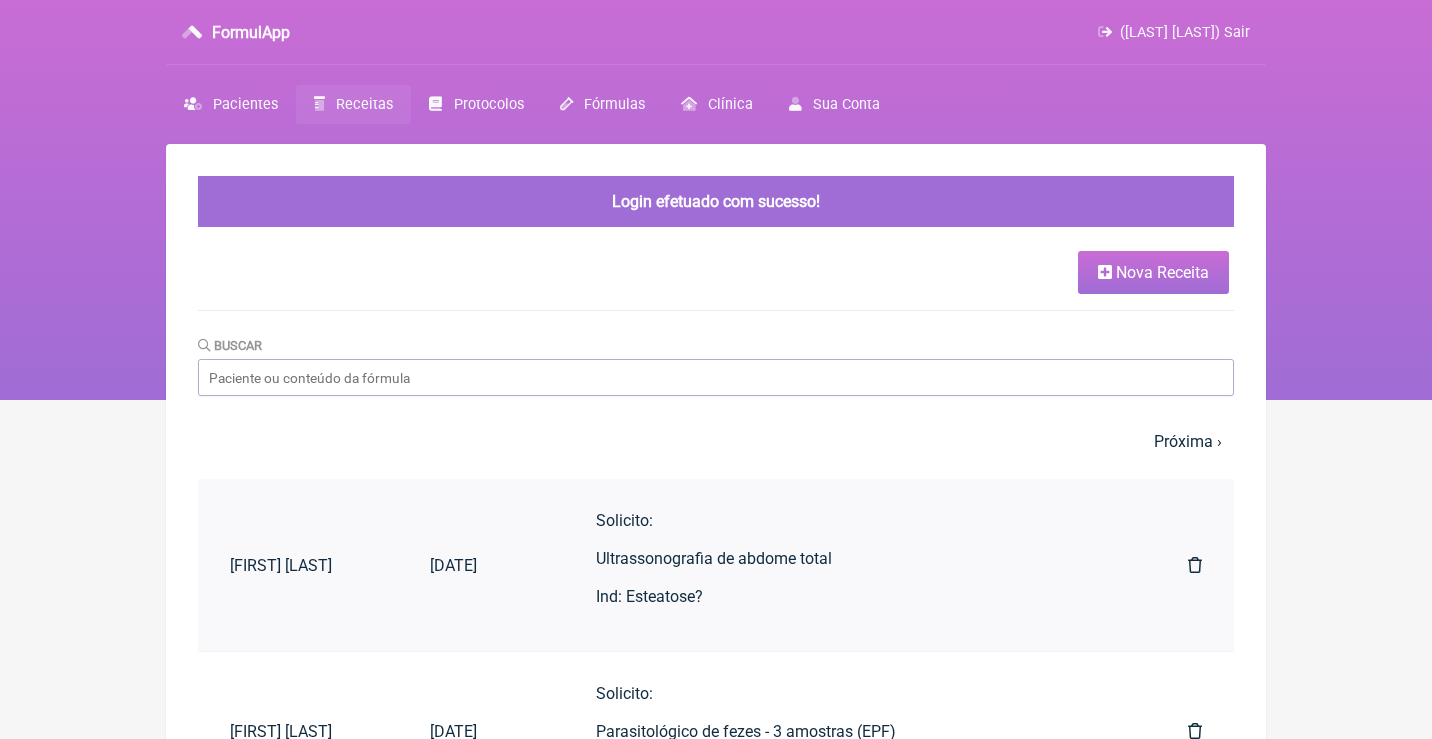 click on "Solicito: Ultrassonografia de abdome total Ind: Esteatose?" at bounding box center (852, 565) 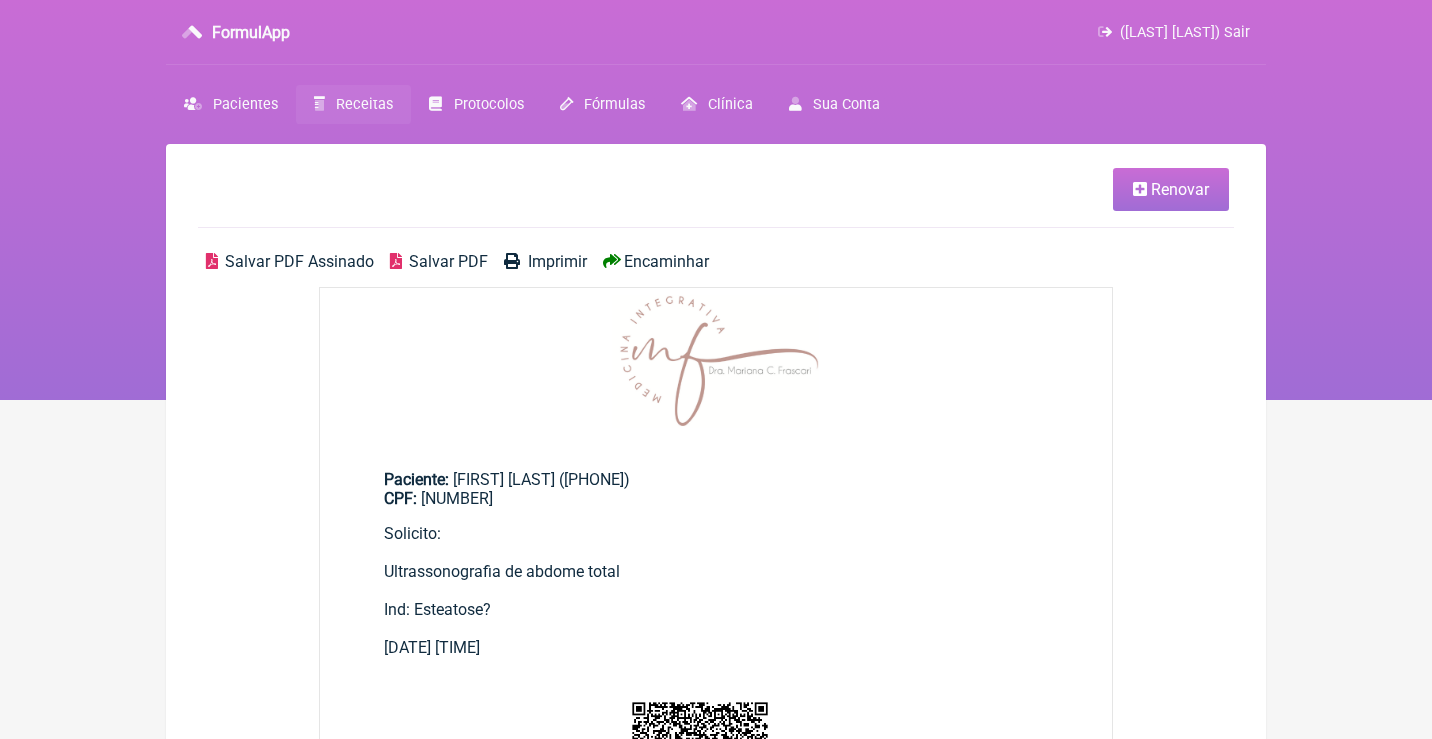 click on "Renovar" at bounding box center [1180, 189] 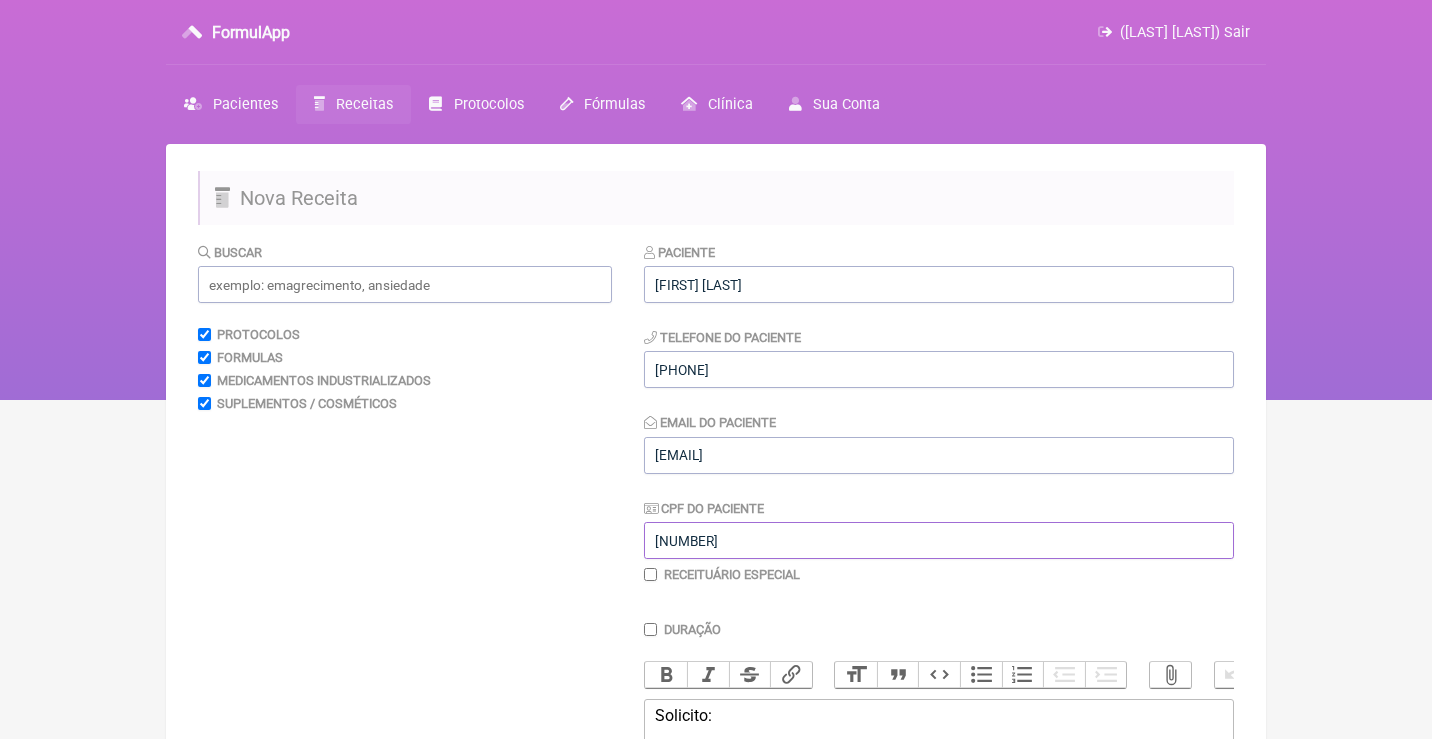 click on "[NUMBER]" at bounding box center [939, 540] 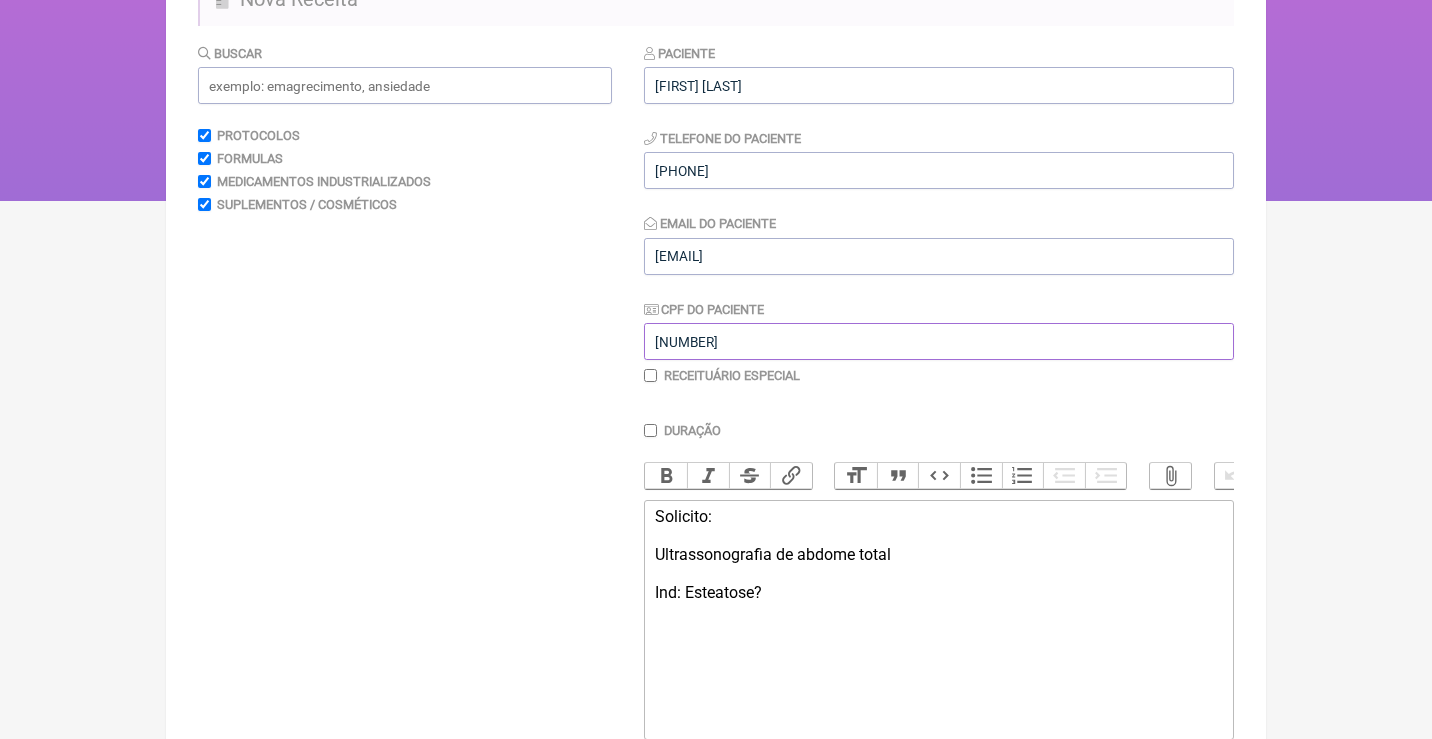 scroll, scrollTop: 338, scrollLeft: 0, axis: vertical 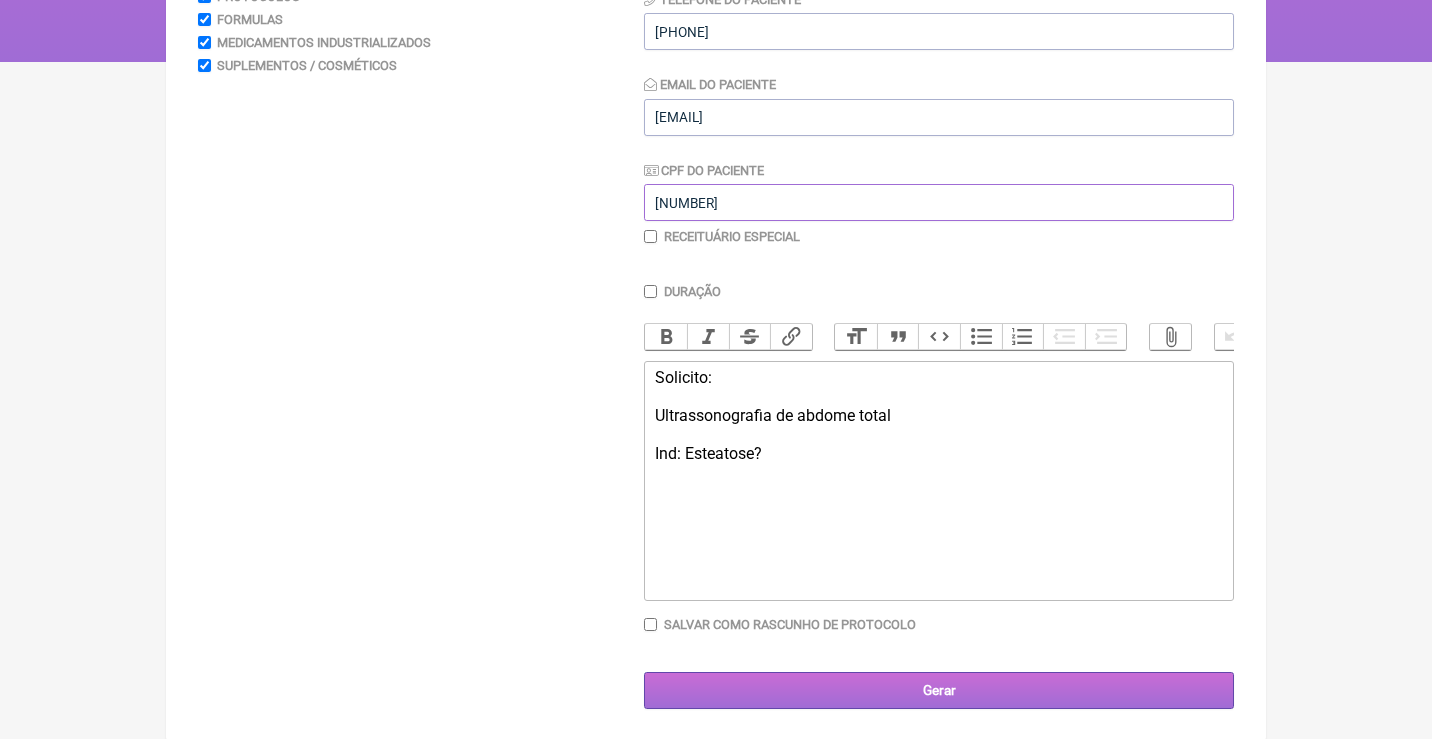 type on "[NUMBER]" 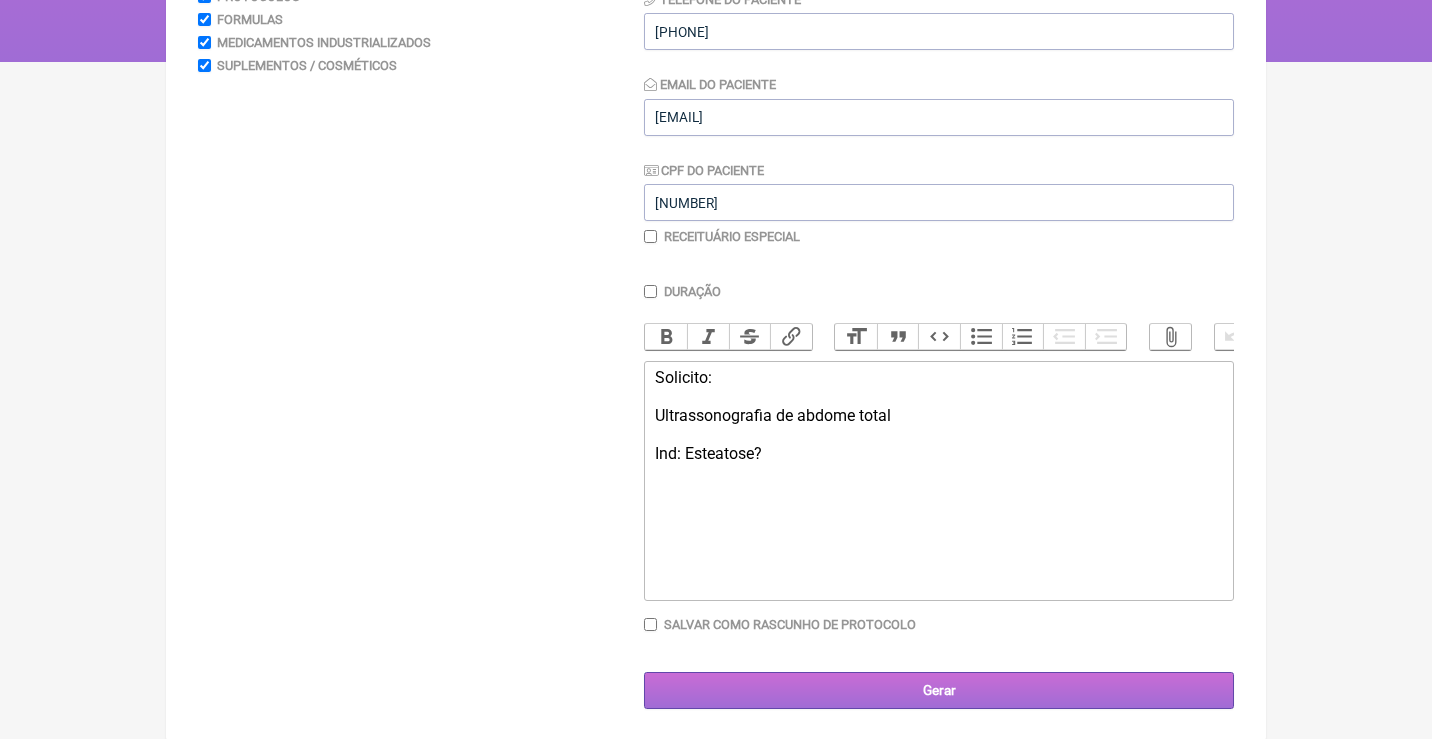 click on "Gerar" at bounding box center (939, 690) 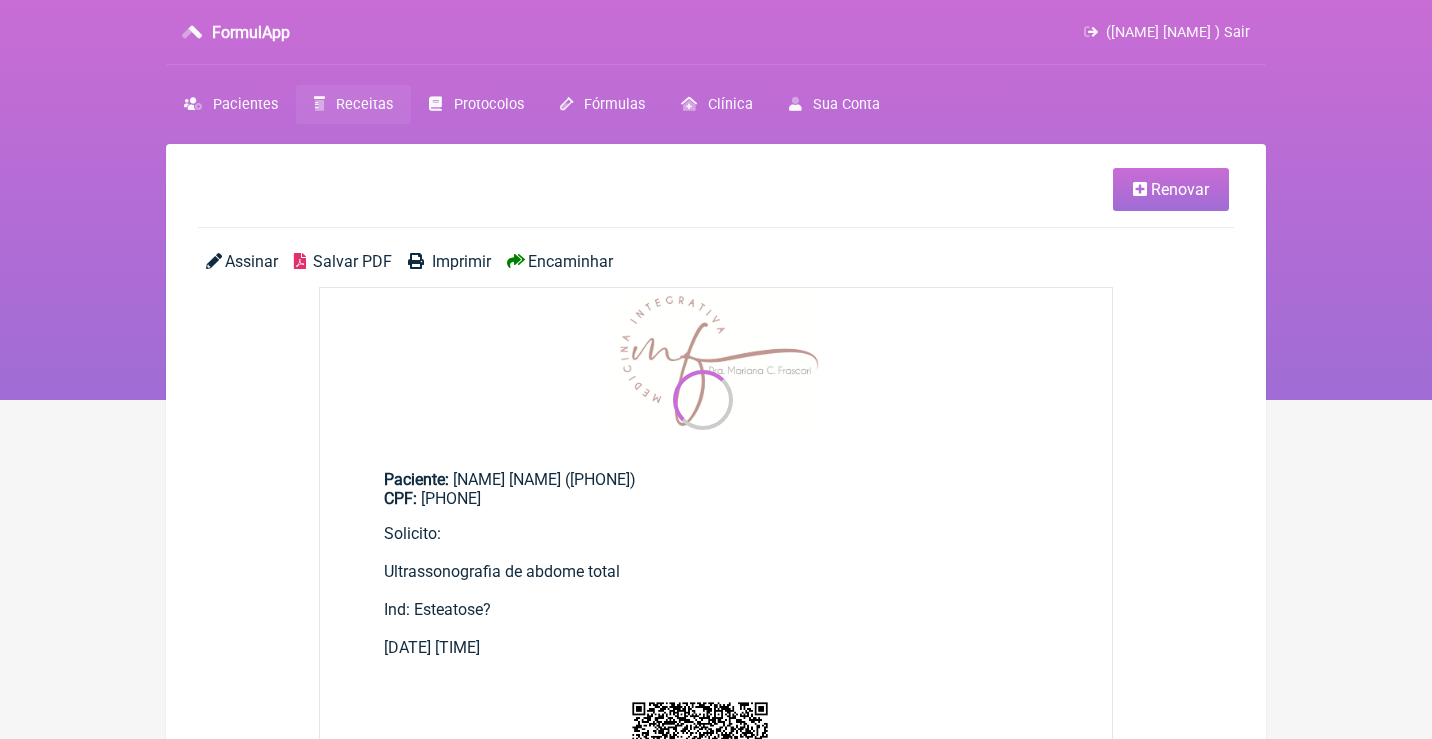 scroll, scrollTop: 0, scrollLeft: 0, axis: both 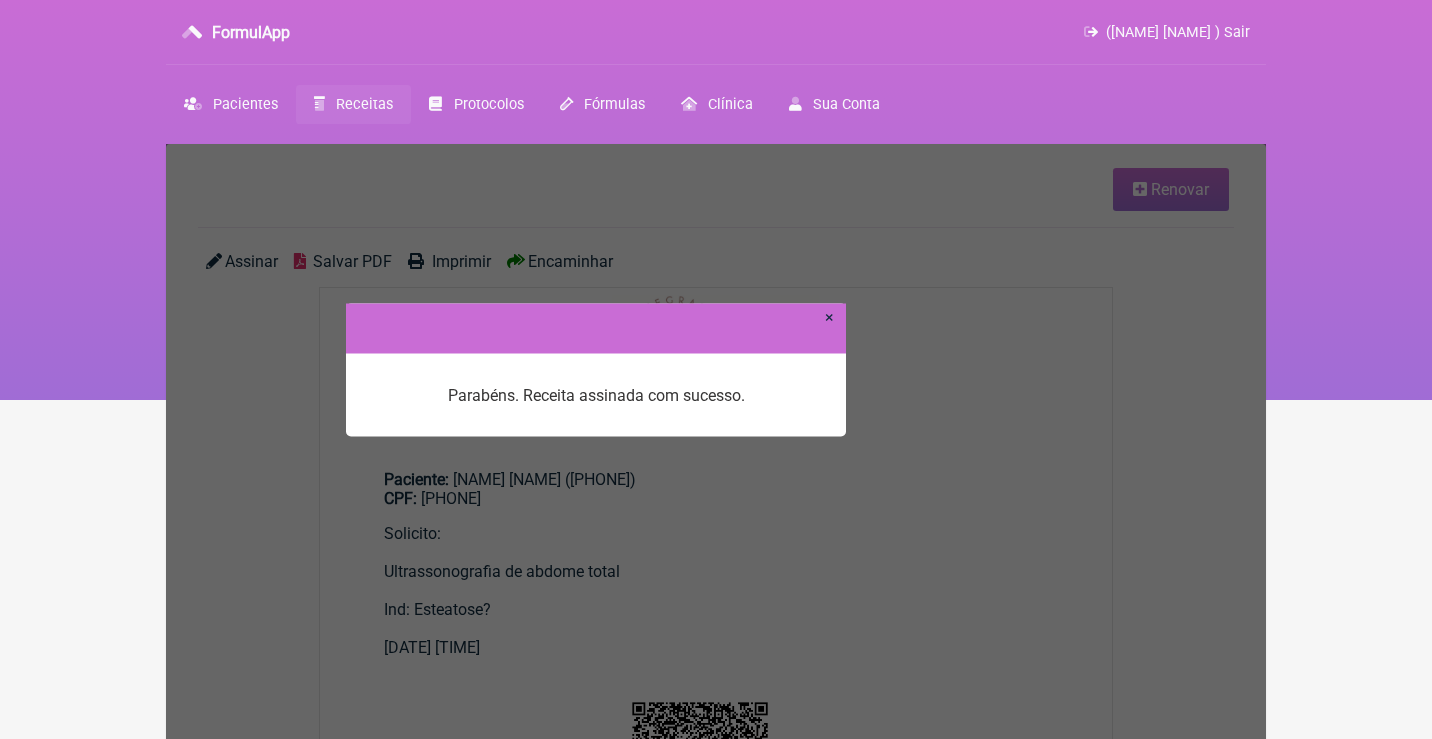 click on "×" at bounding box center [829, 316] 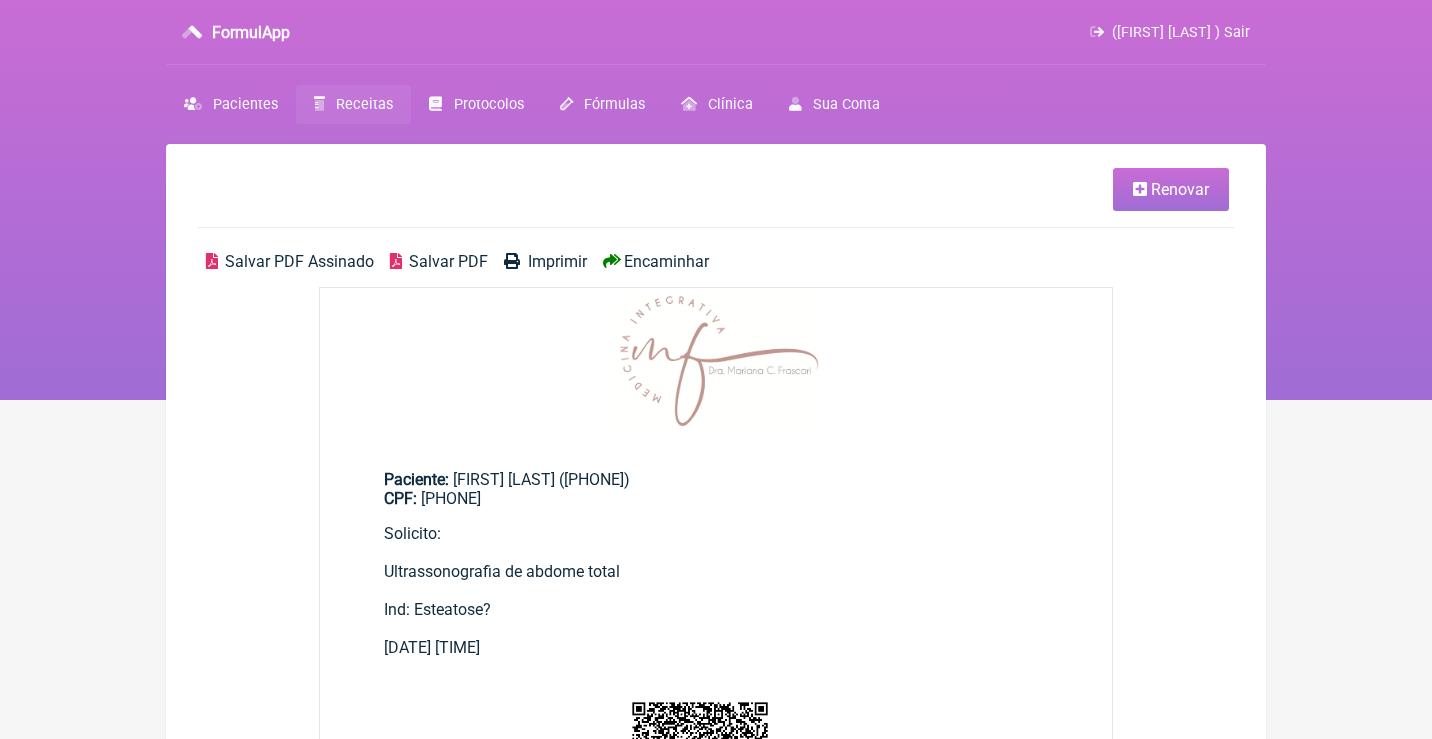 scroll, scrollTop: 0, scrollLeft: 0, axis: both 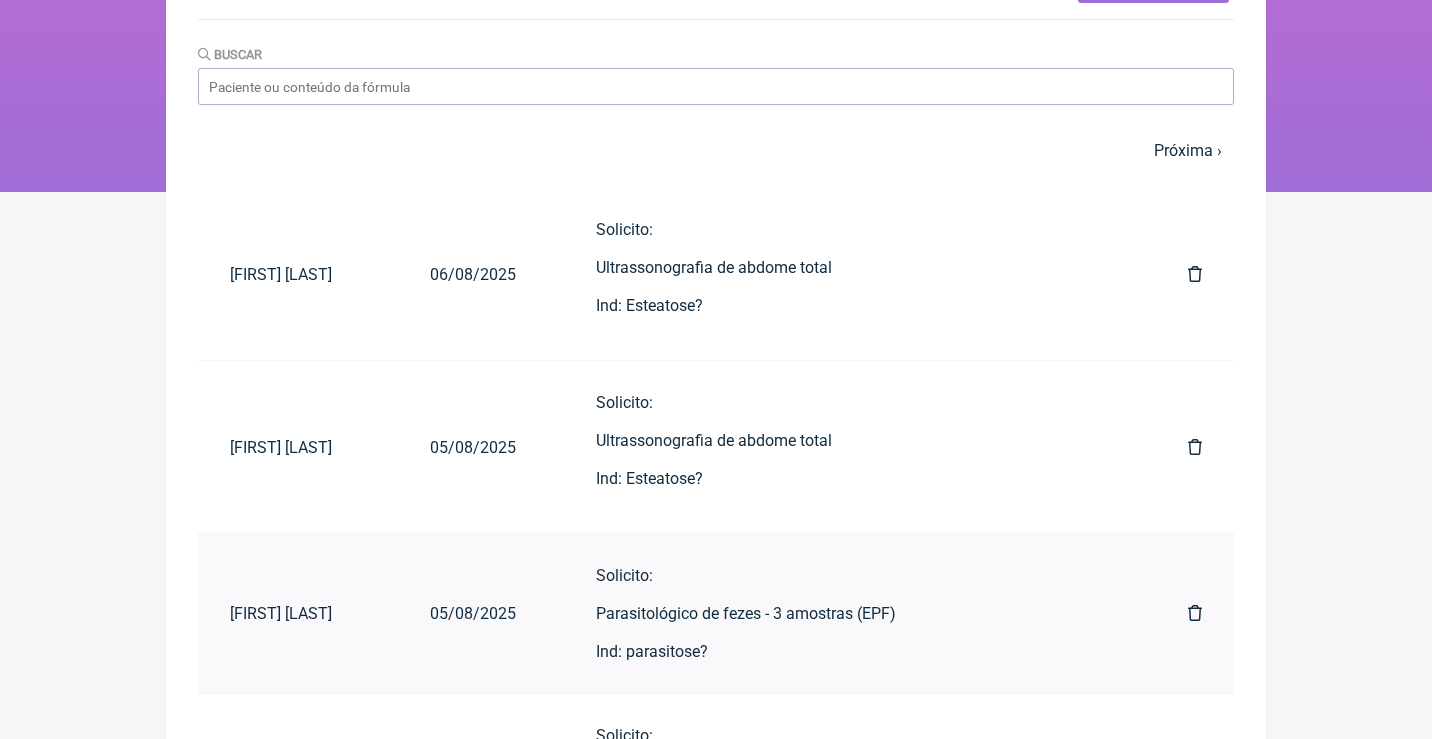 click on "Solicito: Parasitológico de fezes - 3 amostras (EPF) Ind: parasitose?" at bounding box center [852, 613] 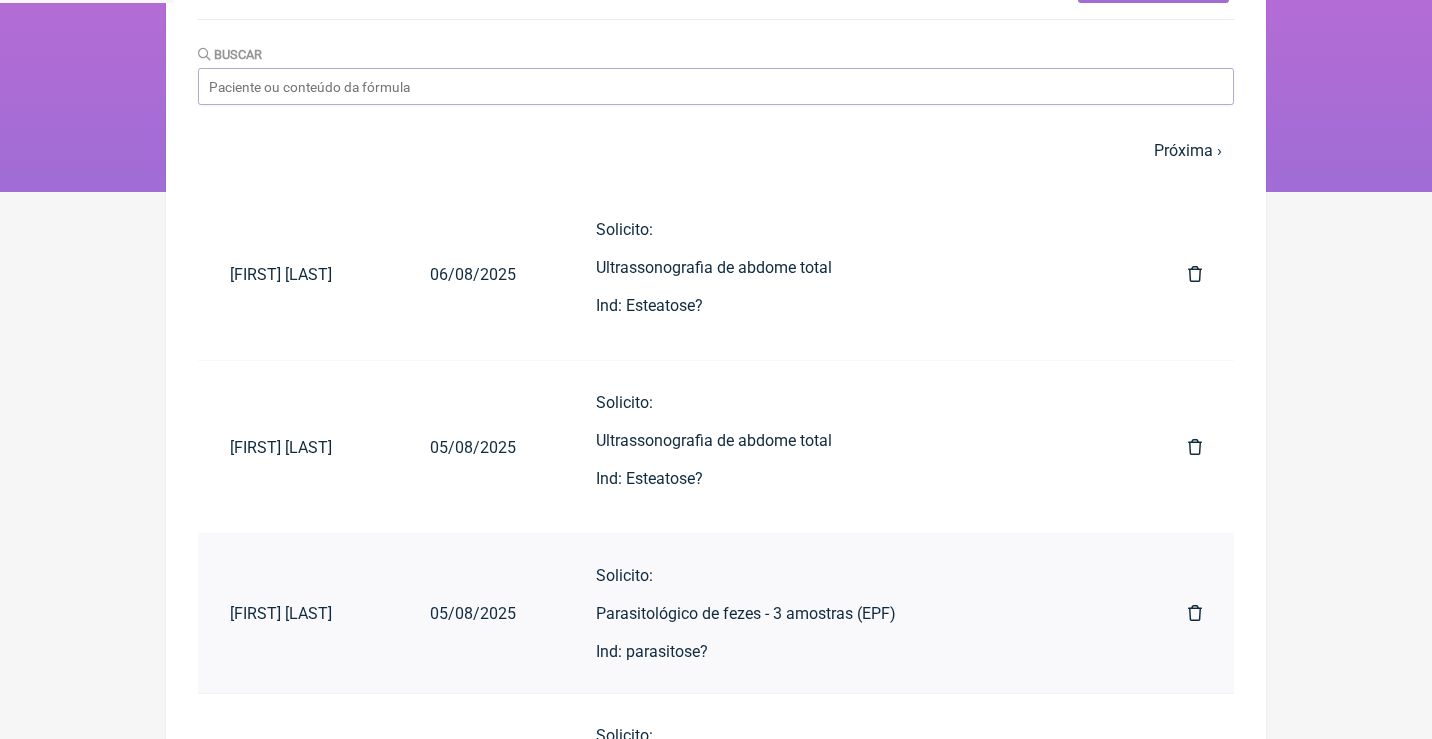 scroll, scrollTop: 0, scrollLeft: 0, axis: both 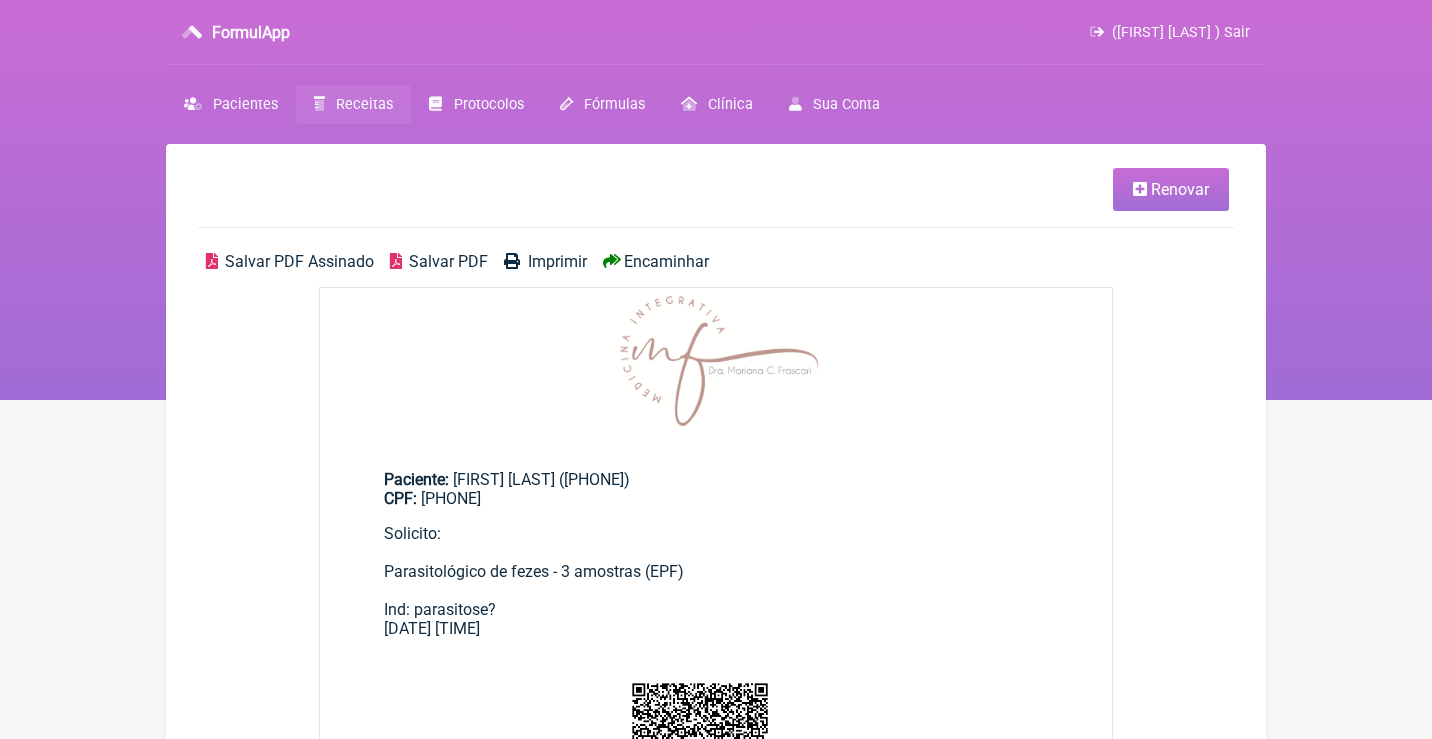 click on "Renovar" at bounding box center (1171, 189) 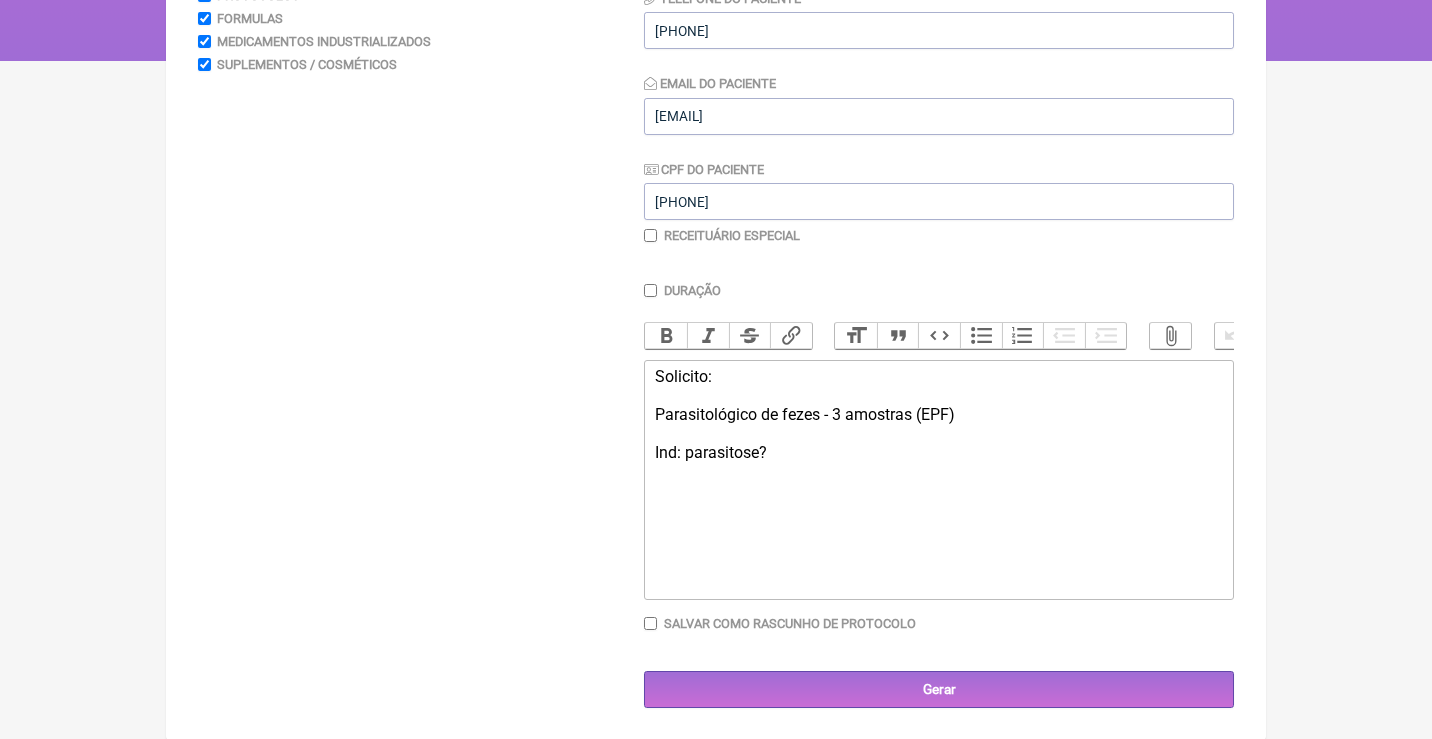 scroll, scrollTop: 338, scrollLeft: 0, axis: vertical 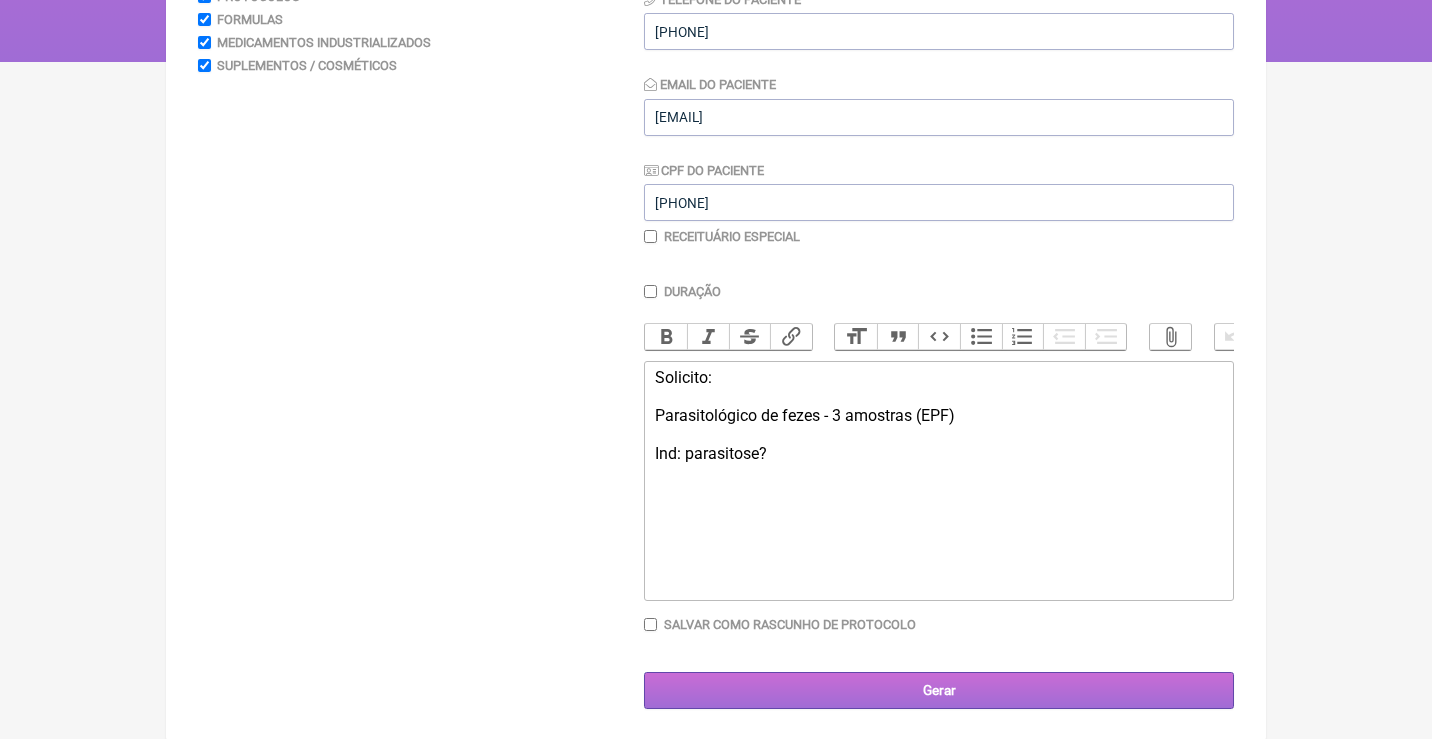 click on "Gerar" at bounding box center [939, 690] 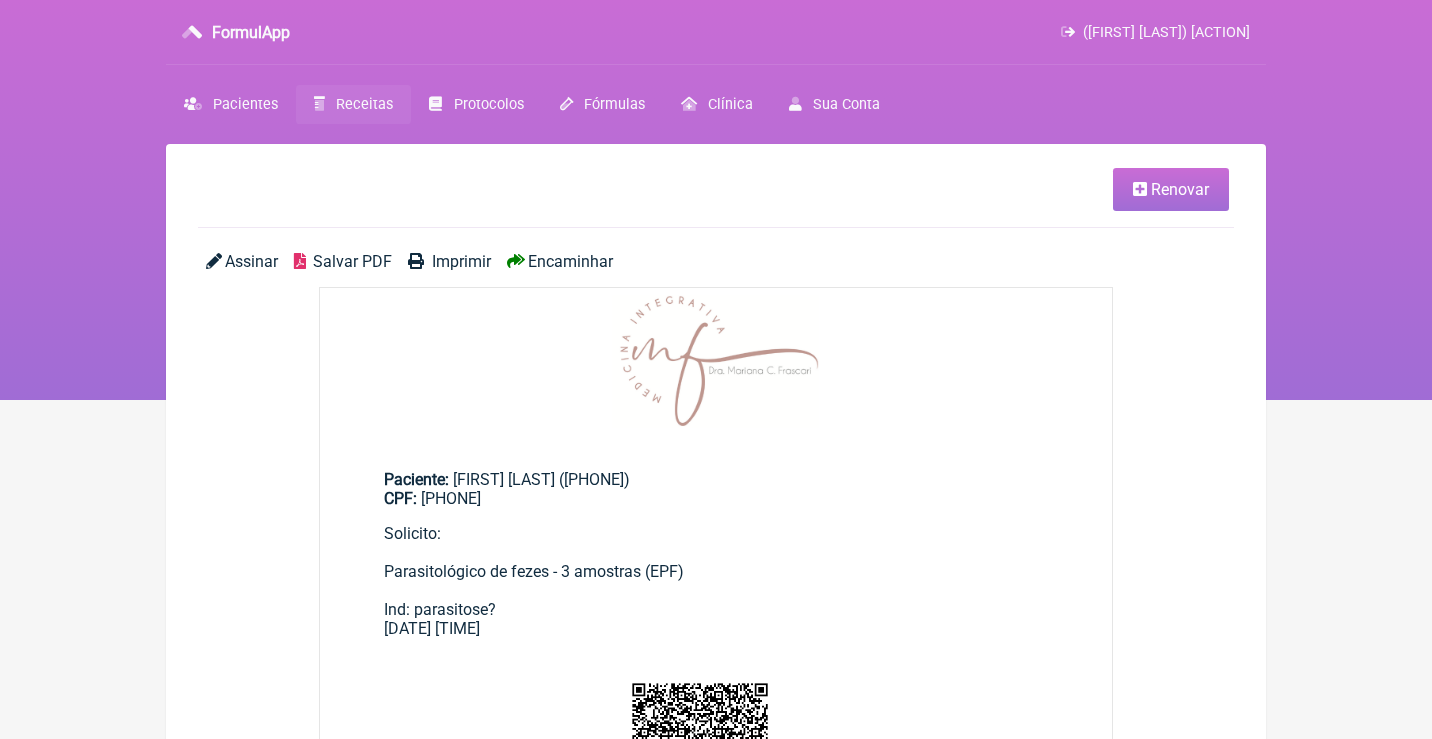 scroll, scrollTop: 0, scrollLeft: 0, axis: both 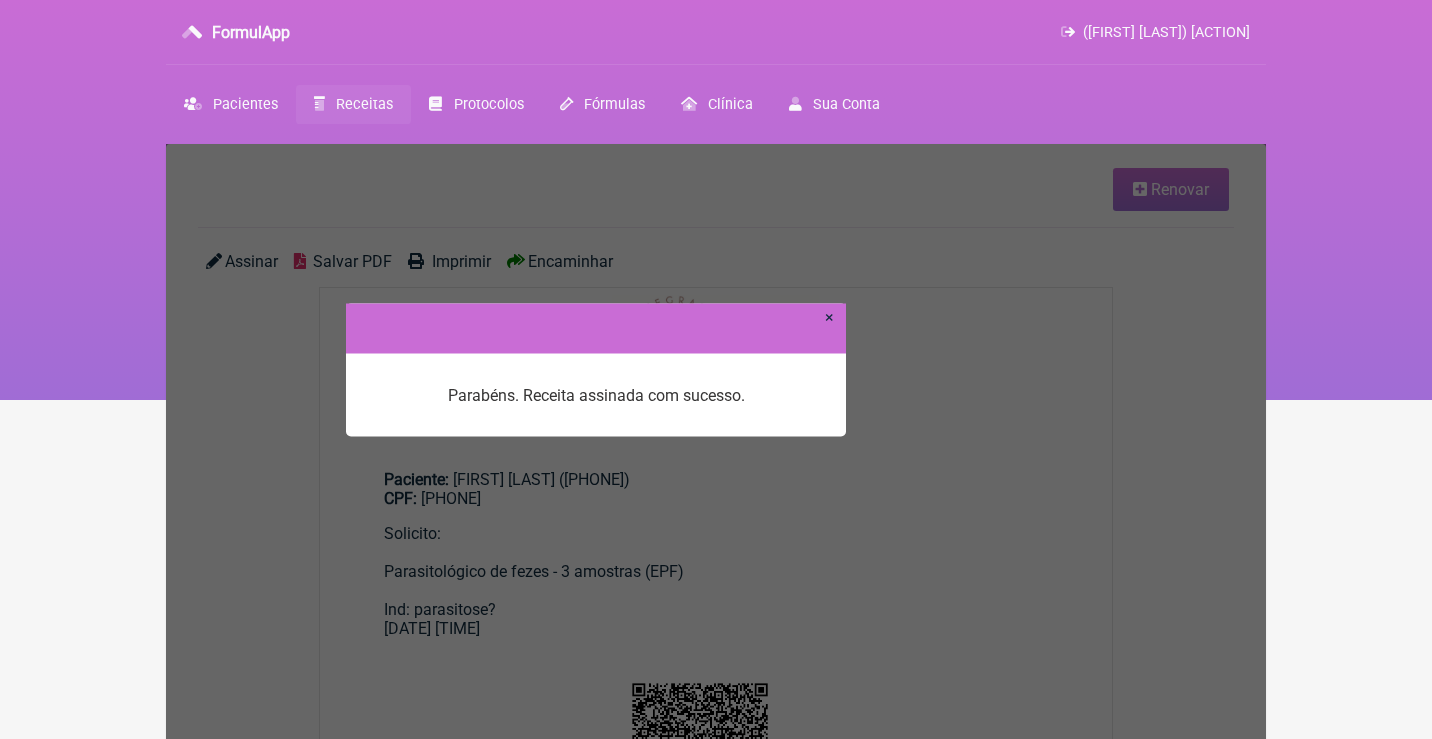 click on "×" at bounding box center (829, 316) 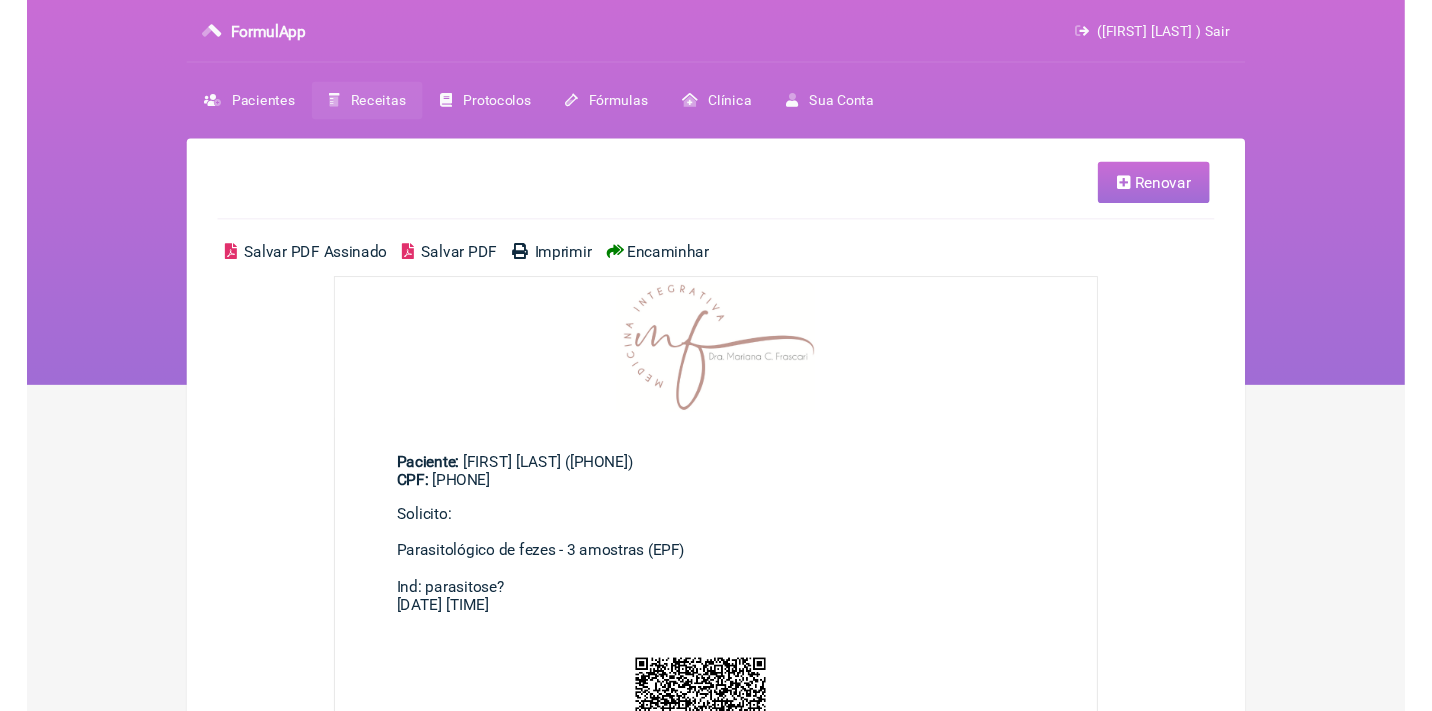 scroll, scrollTop: 0, scrollLeft: 0, axis: both 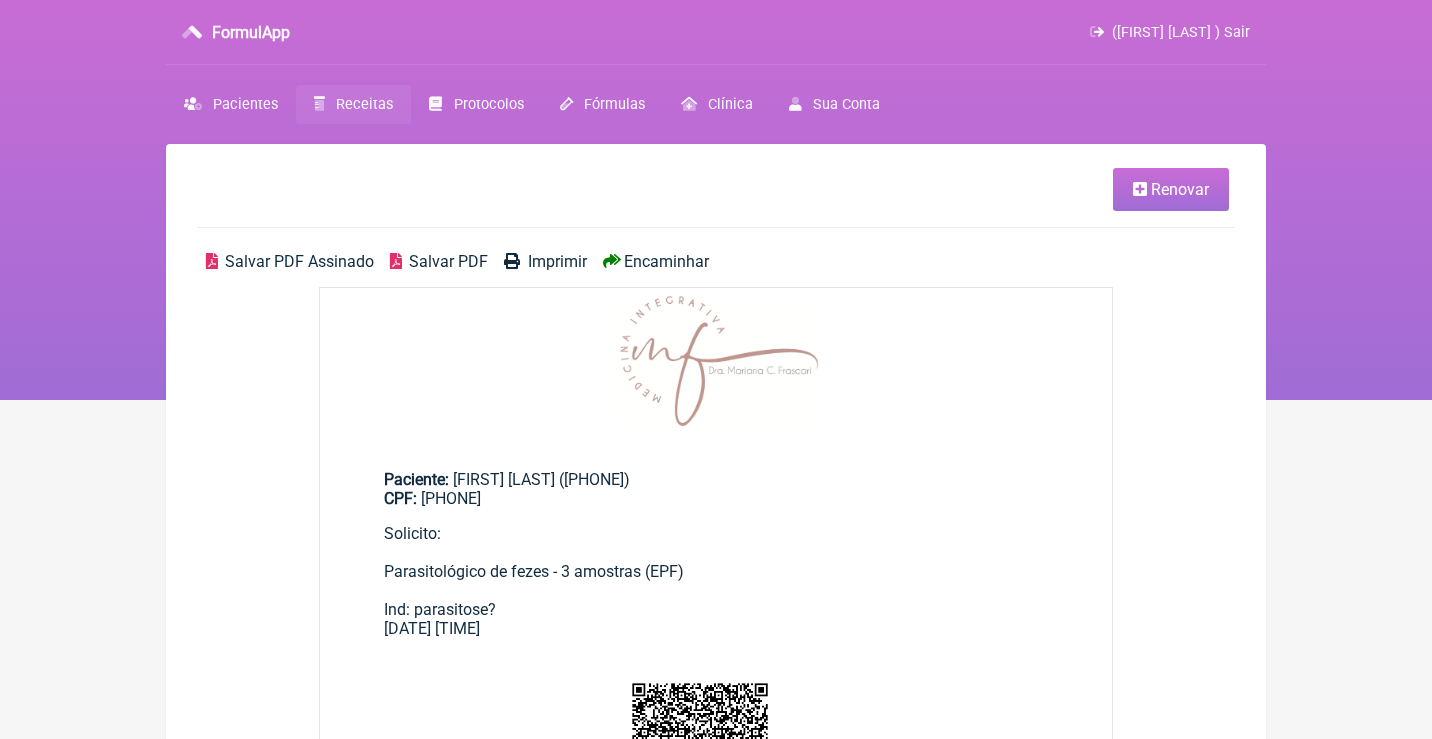click on "Salvar PDF Assinado" at bounding box center [299, 261] 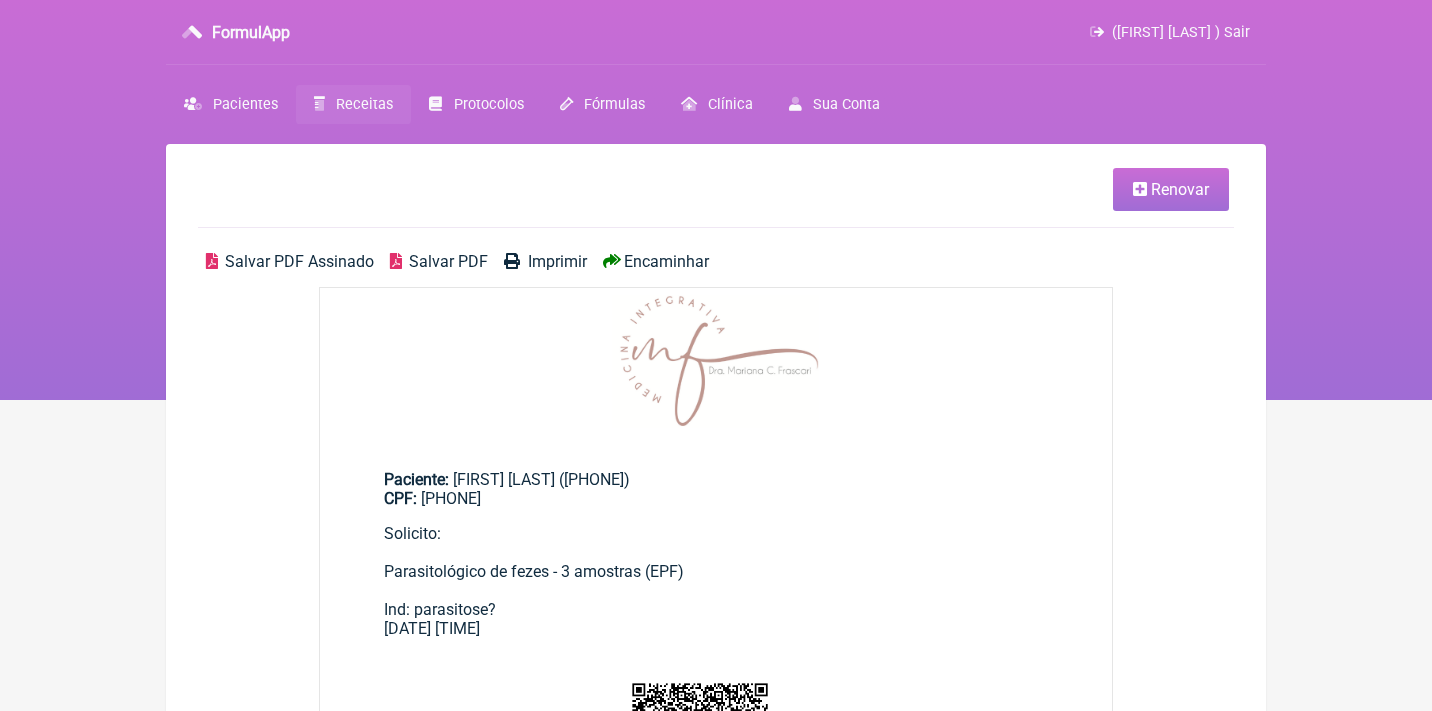 click on "Receitas" at bounding box center (364, 104) 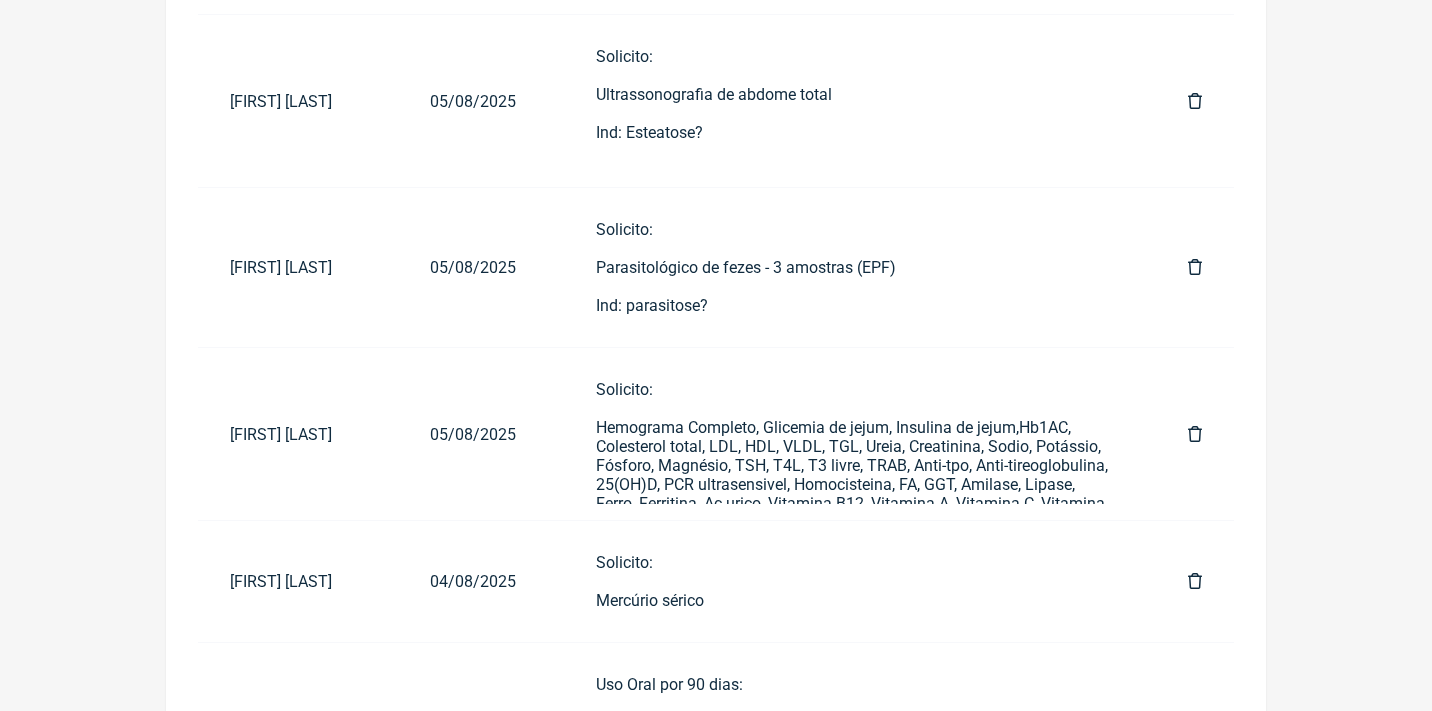 scroll, scrollTop: 727, scrollLeft: 0, axis: vertical 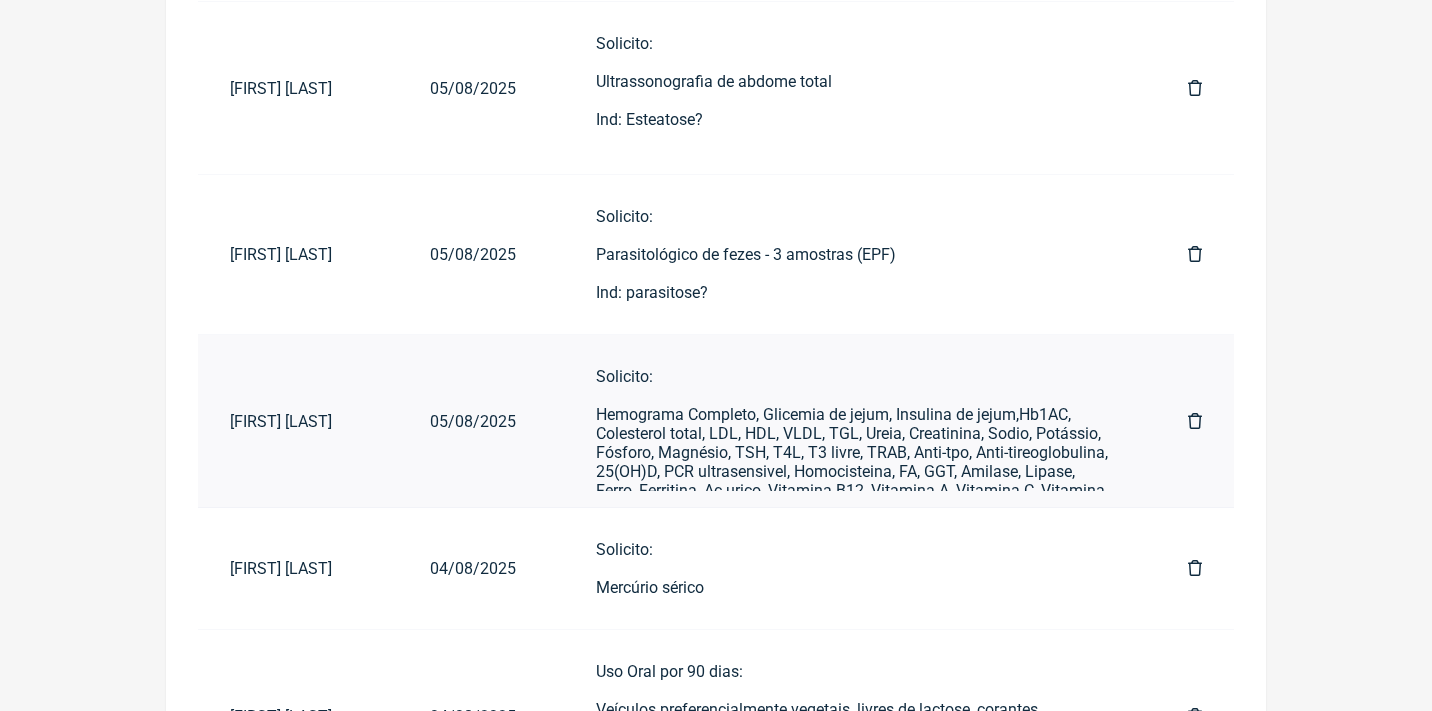 click on "Solicito: Hemograma Completo, Glicemia de jejum, Insulina de jejum,Hb1AC, Colesterol total, LDL, HDL, VLDL, TGL, Ureia, Creatinina, Sodio, Potássio, Fósforo, Magnésio, TSH, T4L, T3 livre, TRAB, Anti-tpo, Anti-tireoglobulina, 25(OH)D, PCR ultrasensivel, Homocisteina, FA, GGT, Amilase, Lipase, Ferro, Ferritina, Ac urico, Vitamina B12, Vitamina A, Vitamina C, Vitamina E, mercurio, Aluminio, Zn, Cobre, Selenio , Progesterona, LH, FSH, Testosterona total livre e biodisponivel, estradiol, estrona, SHBG, HAM" at bounding box center [852, 452] 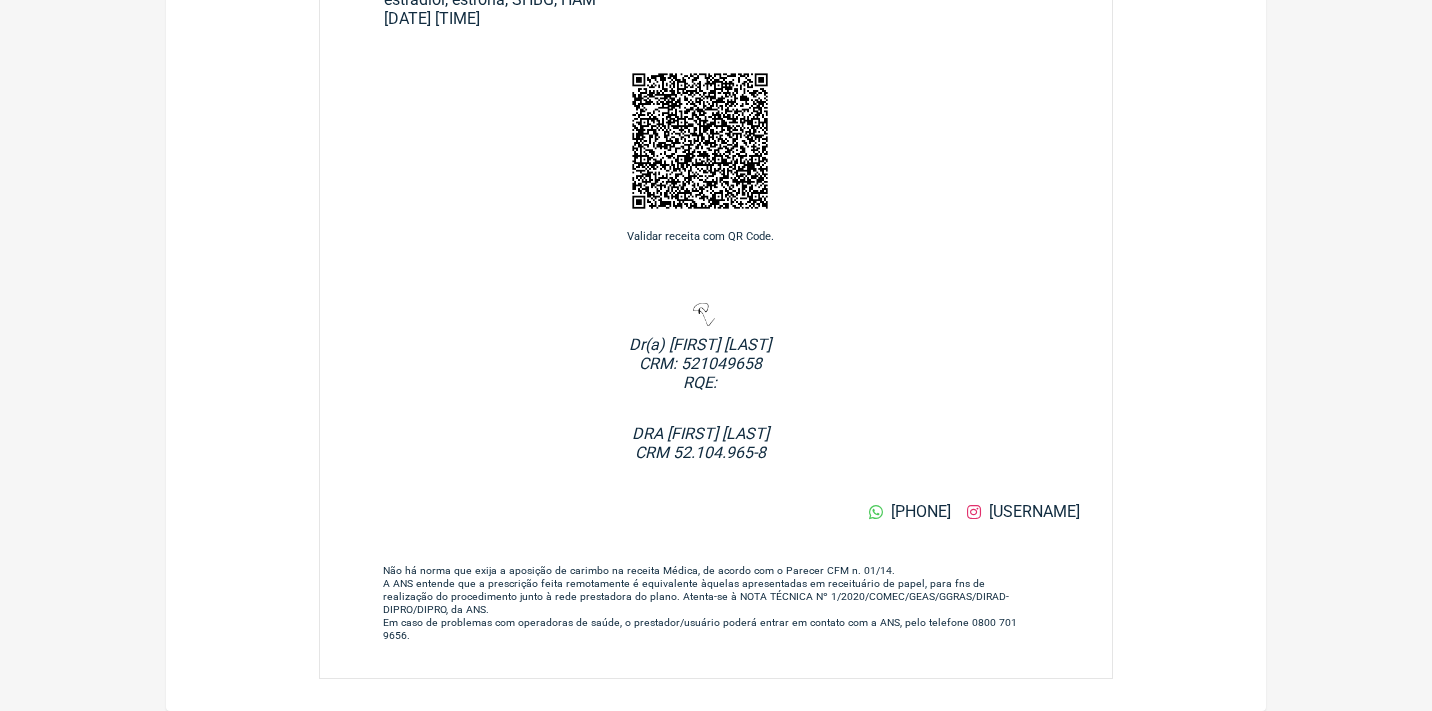 scroll, scrollTop: 0, scrollLeft: 0, axis: both 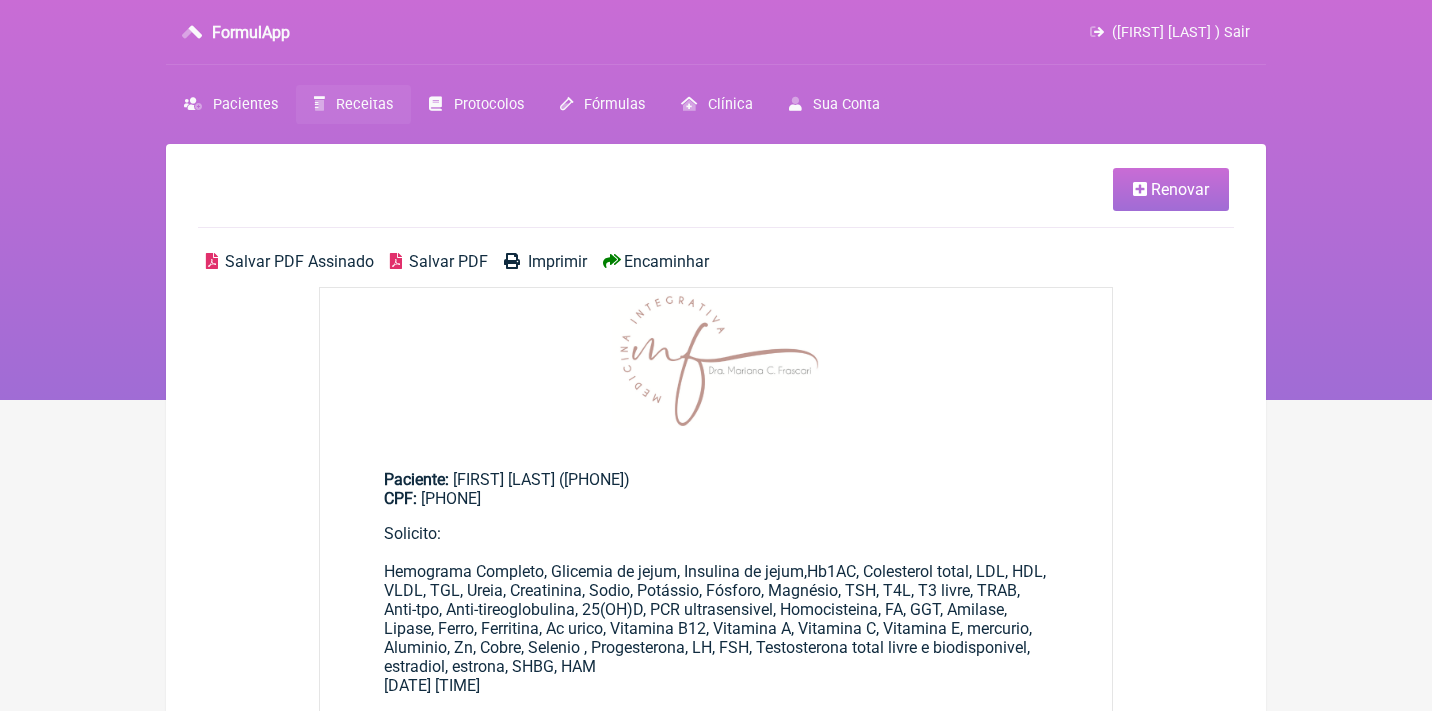 click on "Salvar PDF Assinado" at bounding box center (299, 261) 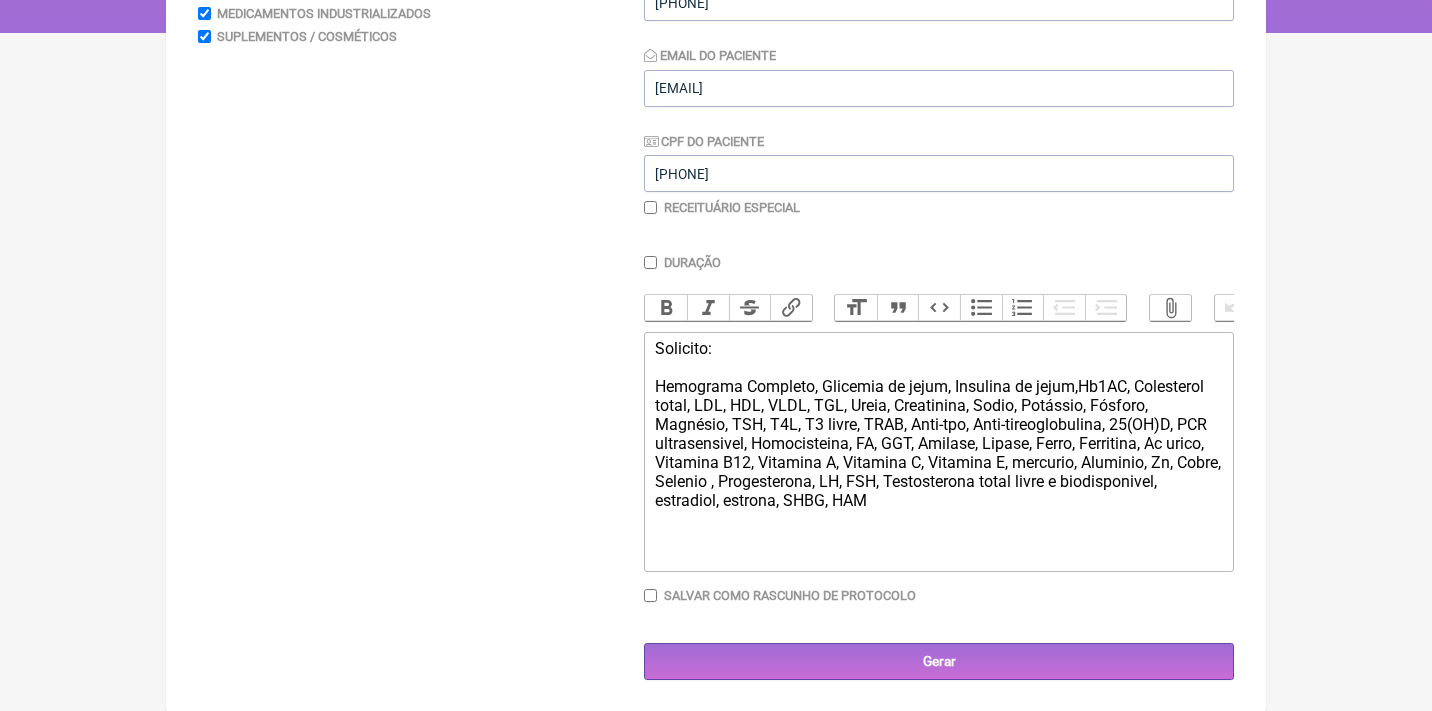 scroll, scrollTop: 366, scrollLeft: 0, axis: vertical 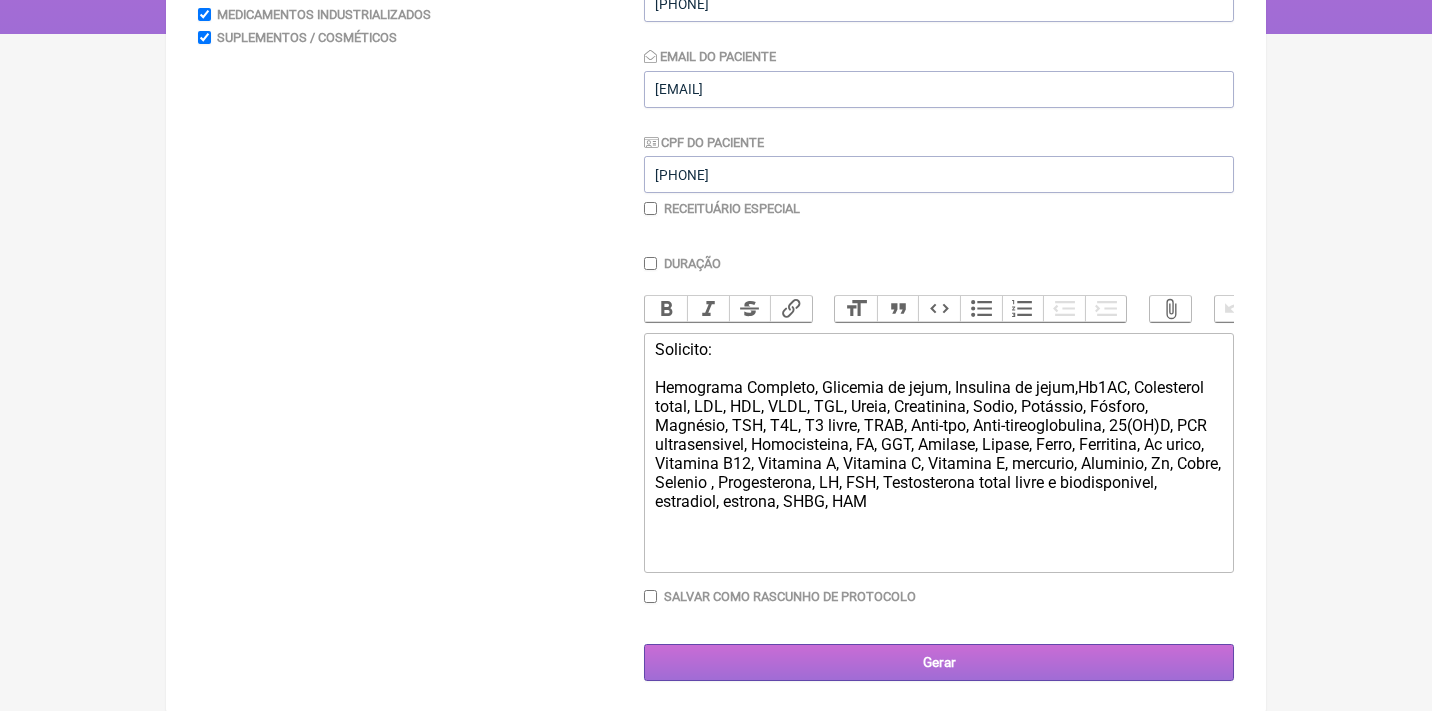 click on "Gerar" at bounding box center (939, 662) 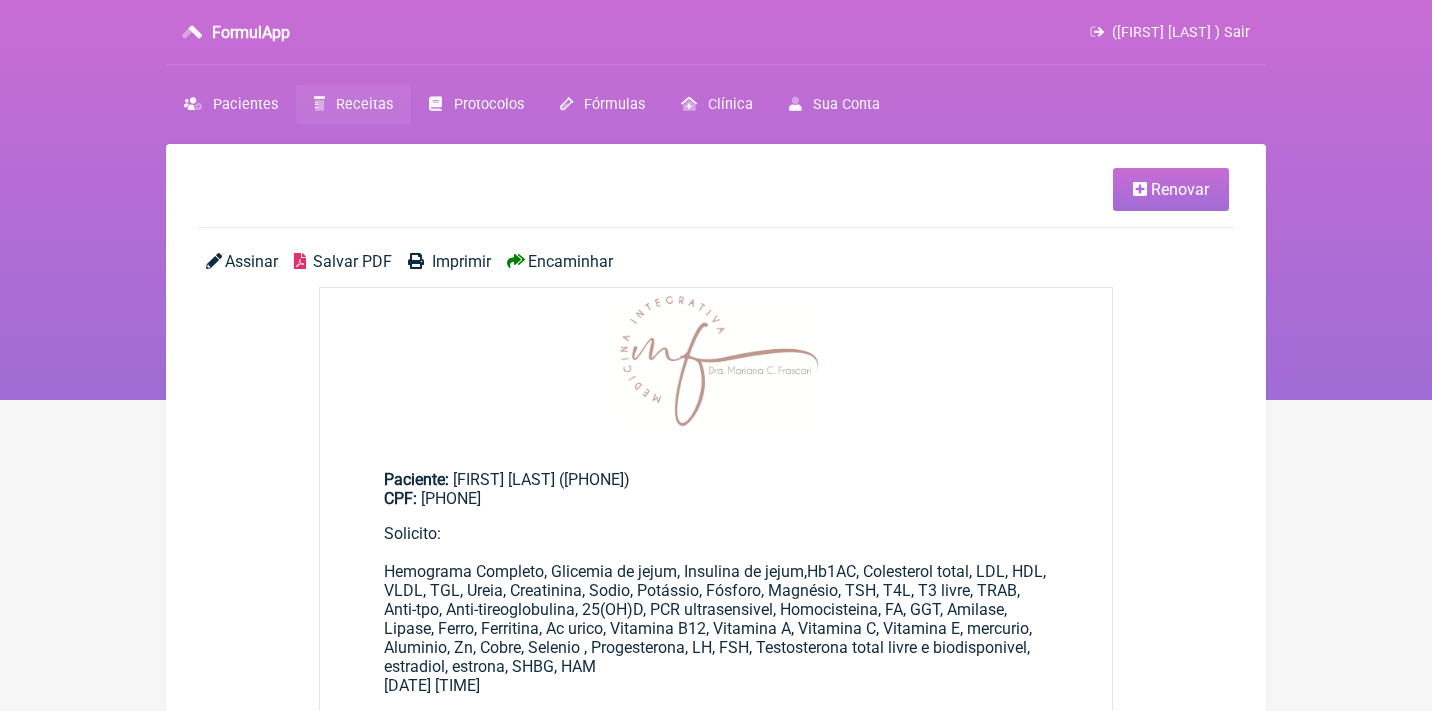 scroll, scrollTop: 0, scrollLeft: 0, axis: both 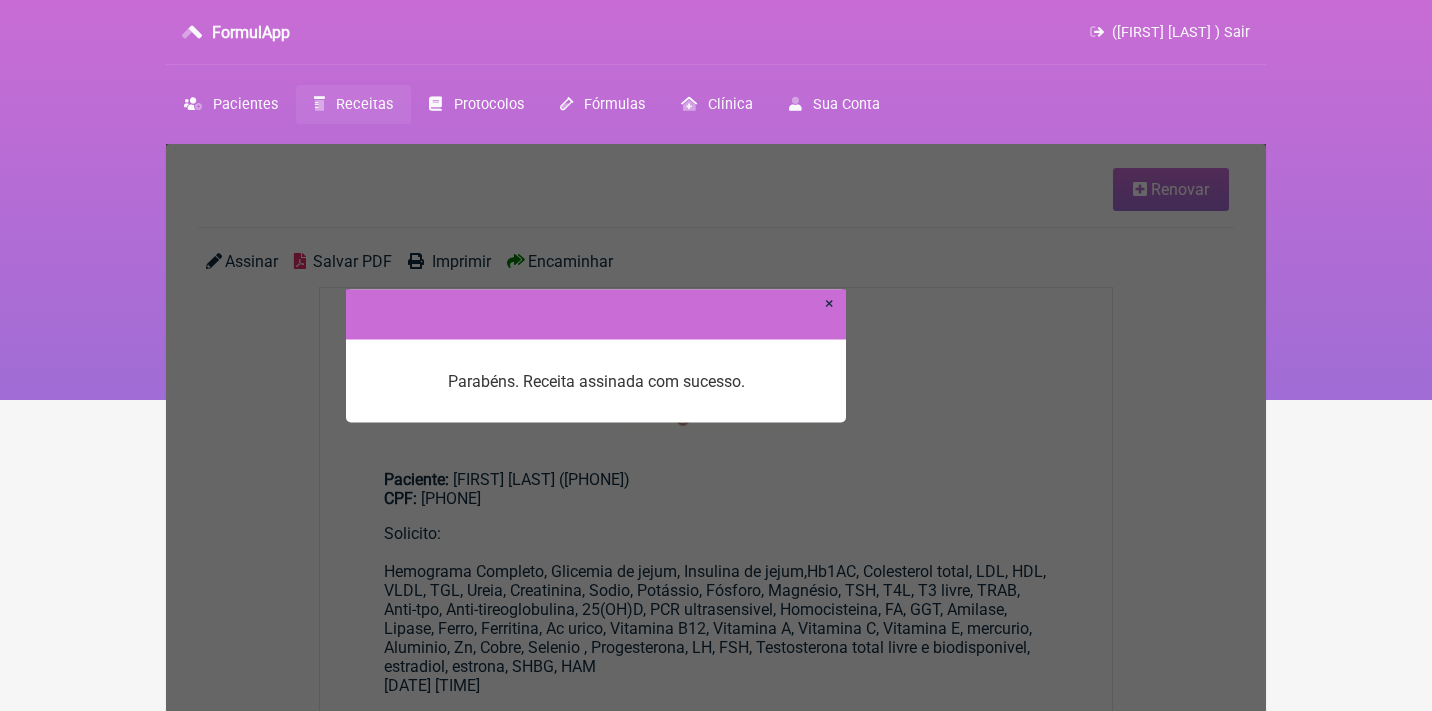click at bounding box center [596, 314] 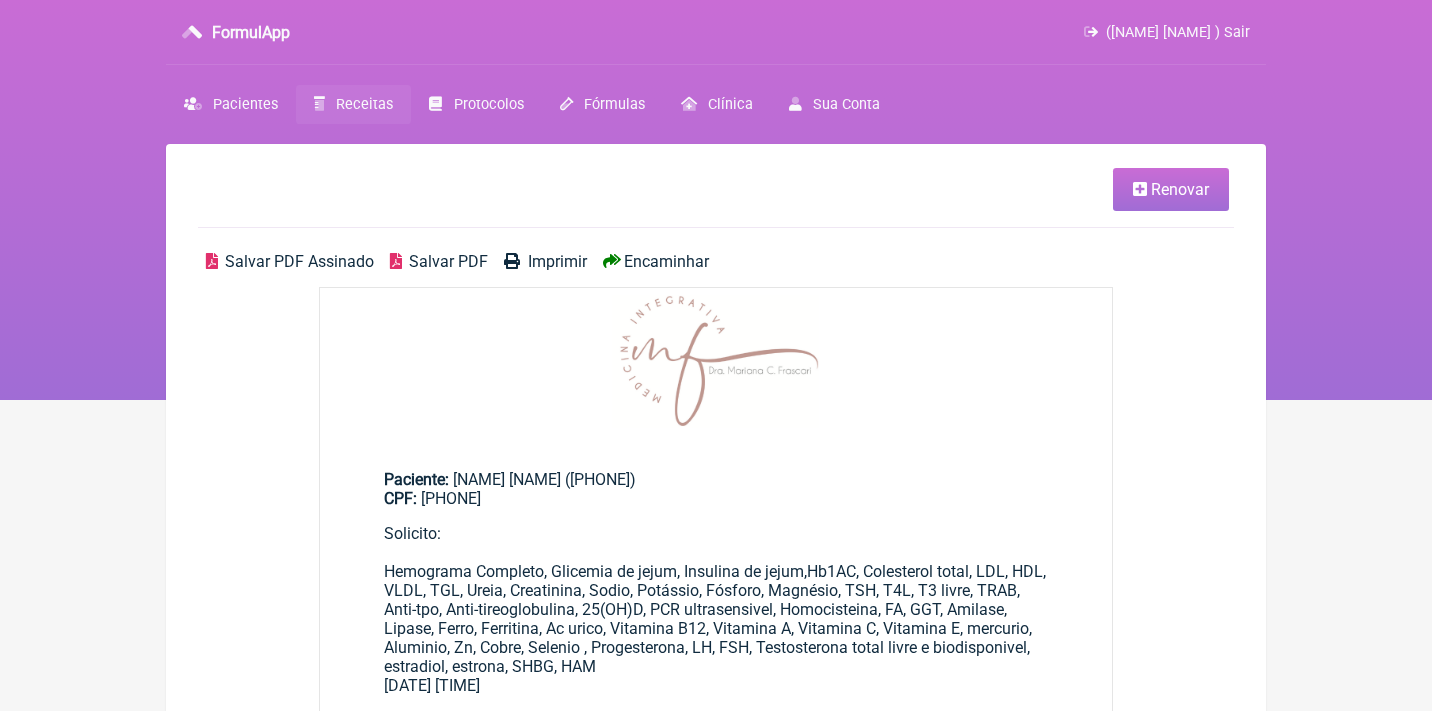 scroll, scrollTop: 0, scrollLeft: 0, axis: both 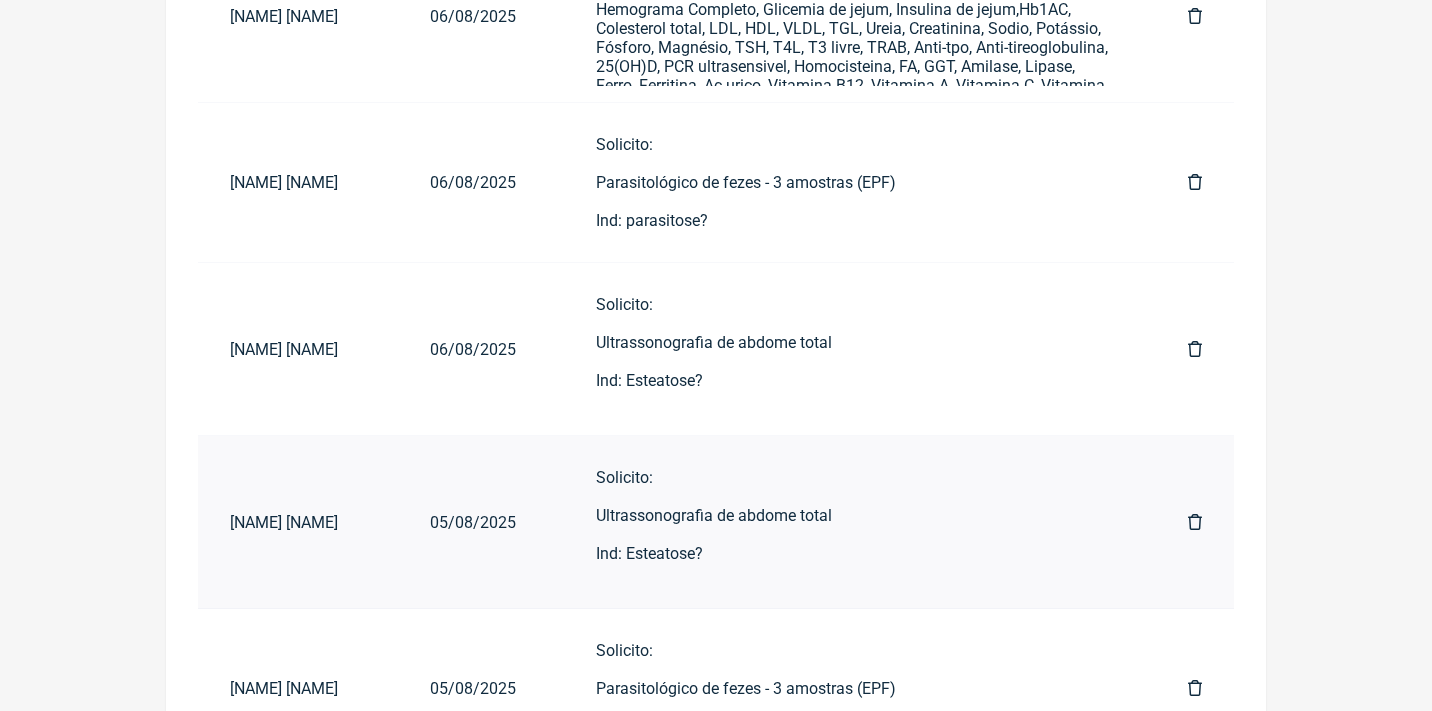 click at bounding box center (1195, 522) 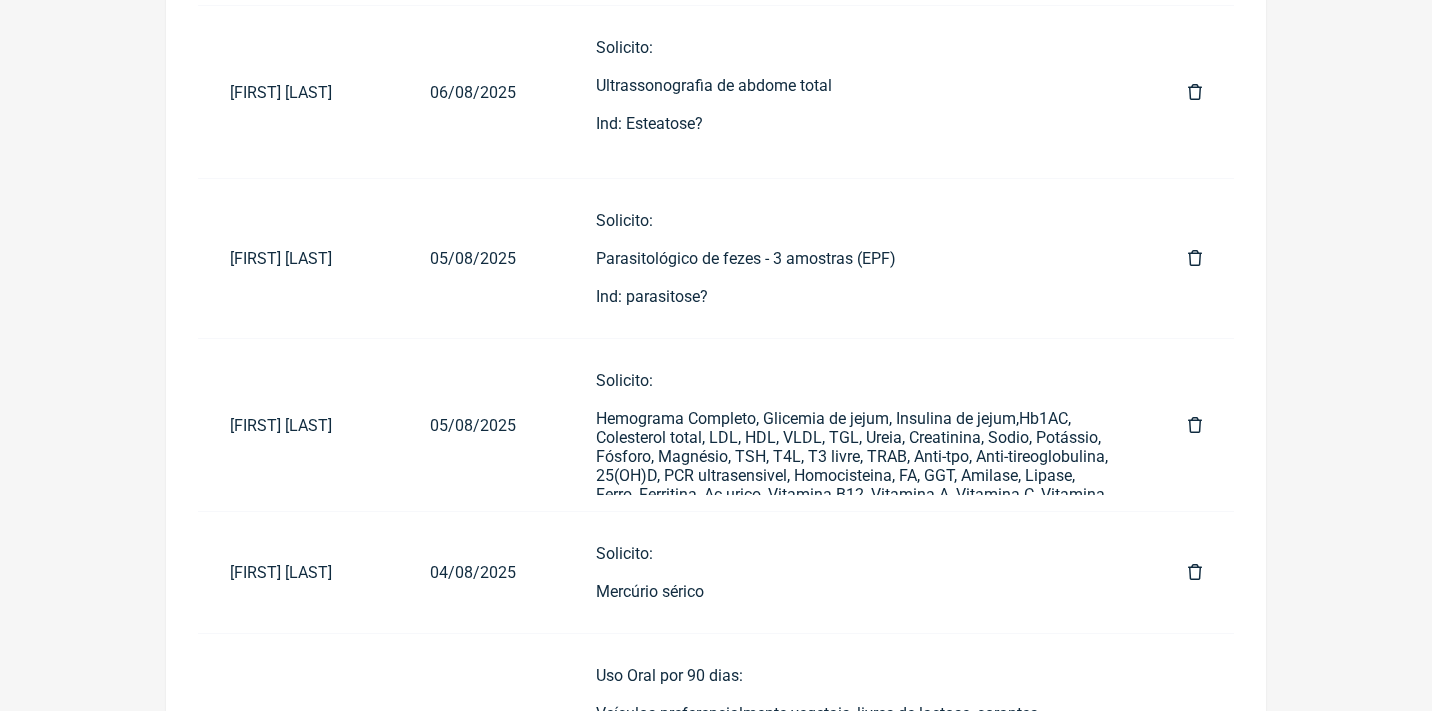 scroll, scrollTop: 812, scrollLeft: 0, axis: vertical 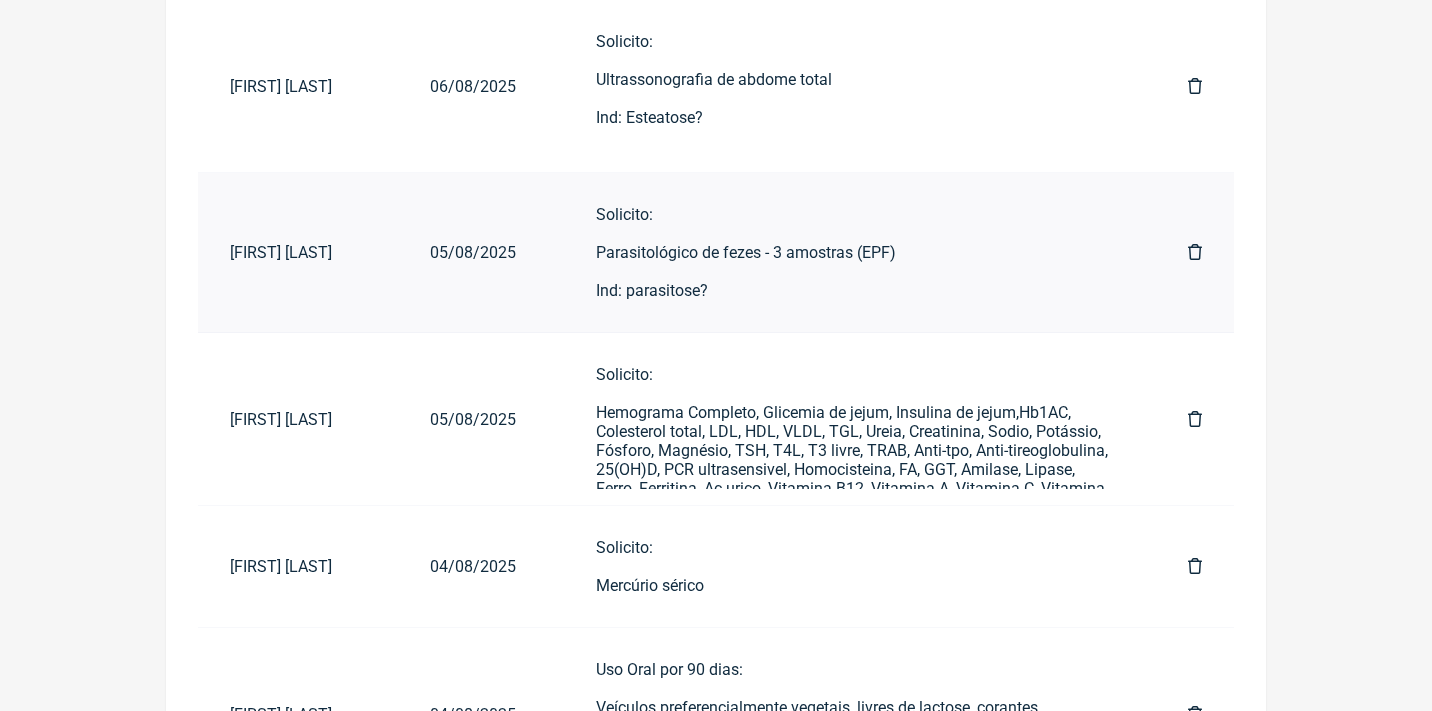 click at bounding box center (1195, 252) 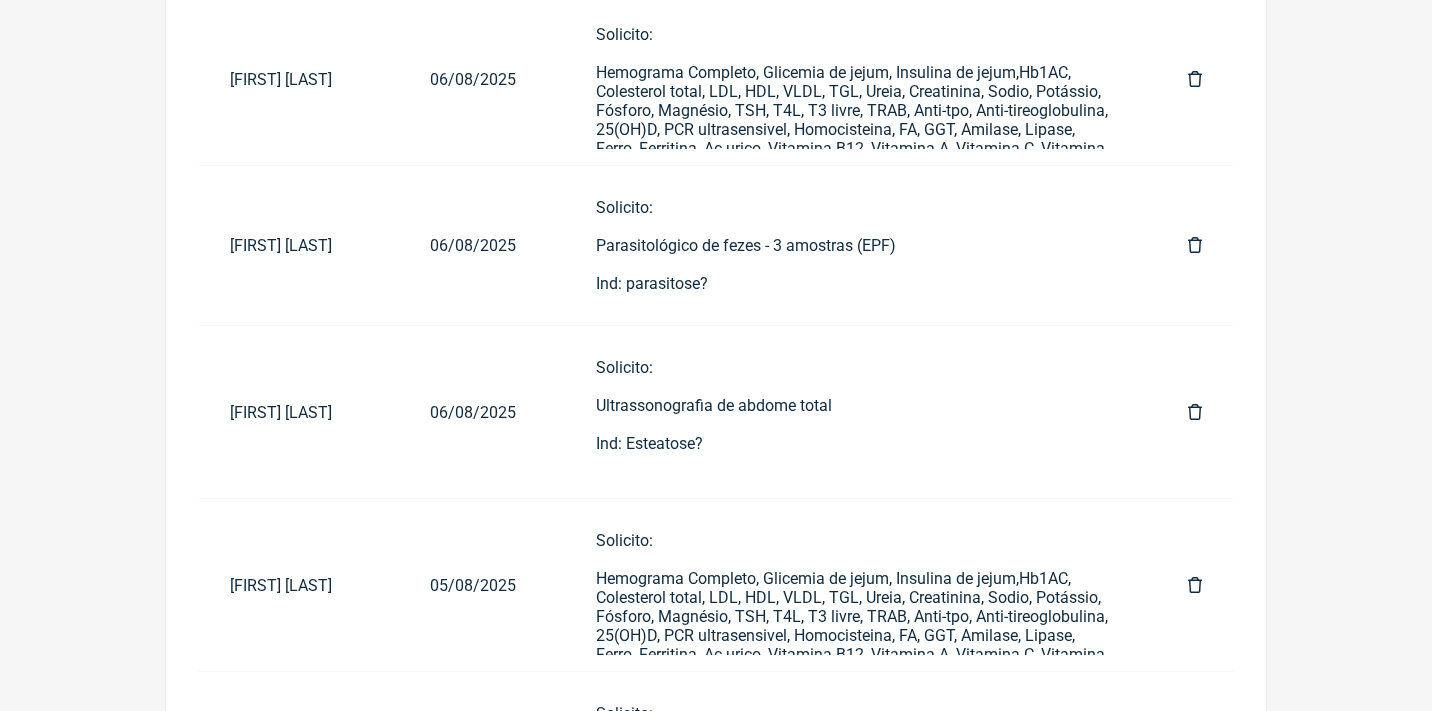 scroll, scrollTop: 494, scrollLeft: 0, axis: vertical 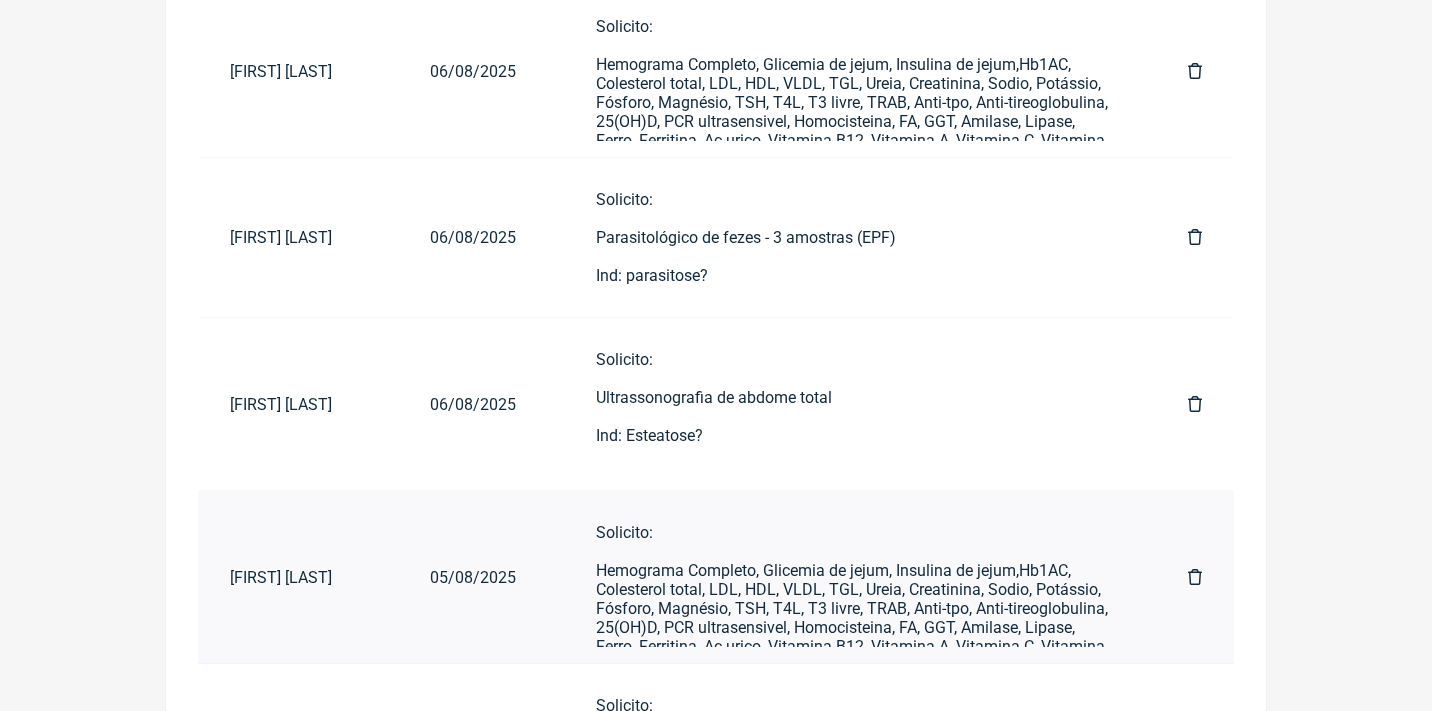 click at bounding box center [1195, 577] 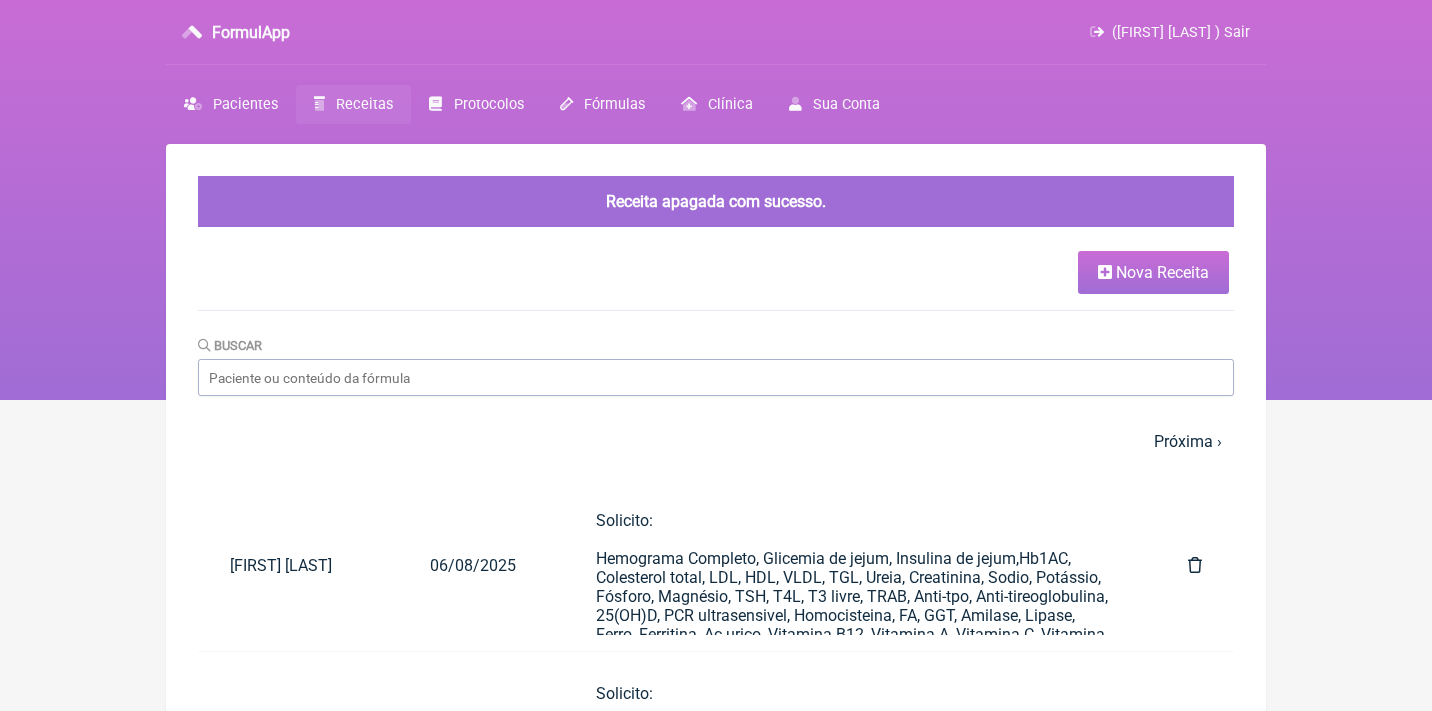 scroll, scrollTop: 175, scrollLeft: 0, axis: vertical 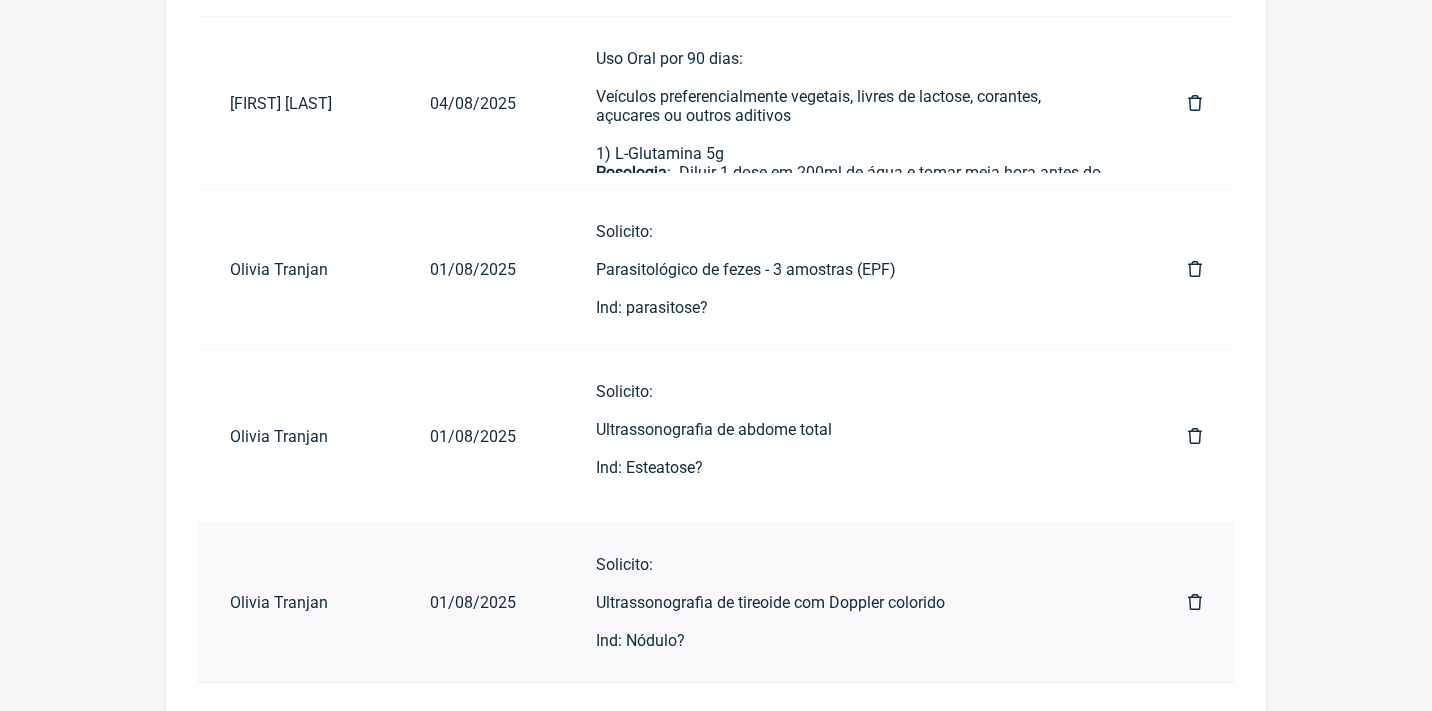 click on "Solicito: Ultrassonografia de tireoide com Doppler colorido  Ind: Nódulo?" at bounding box center [852, 602] 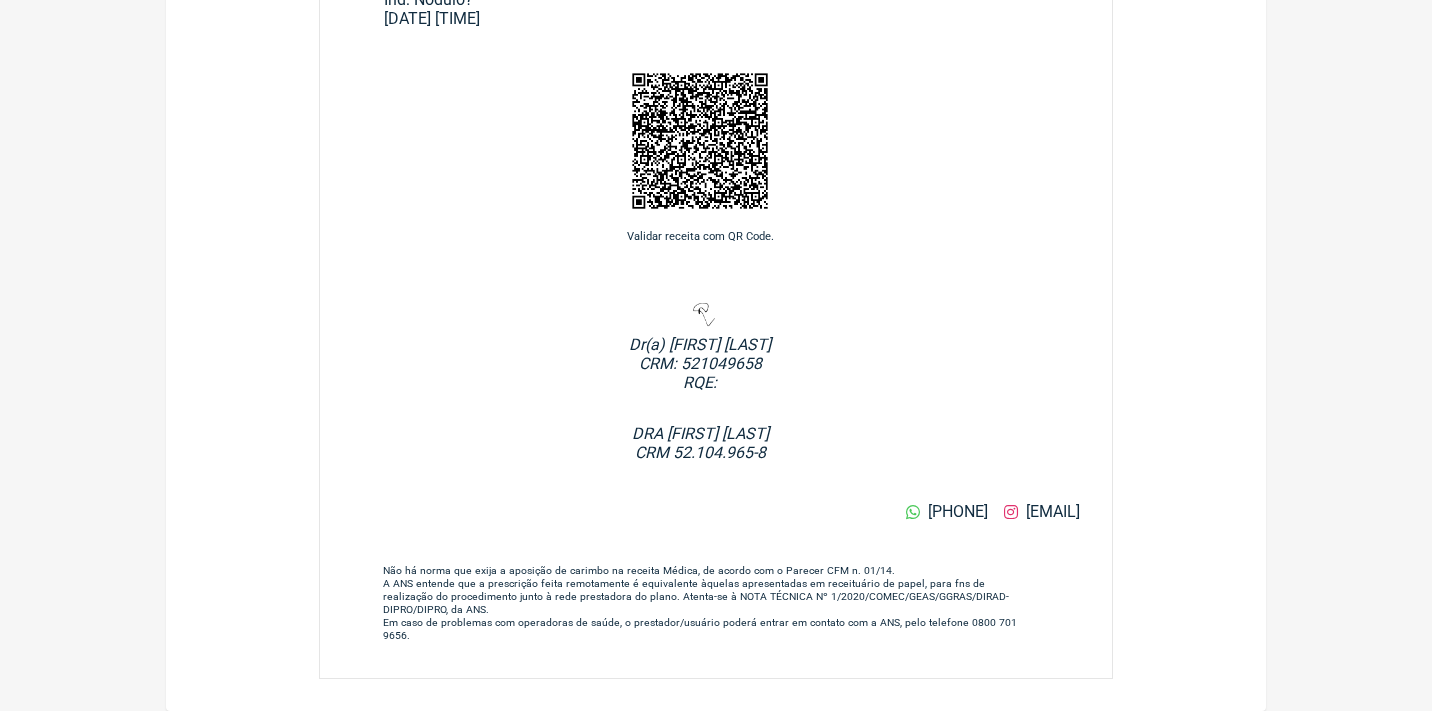 scroll, scrollTop: 0, scrollLeft: 0, axis: both 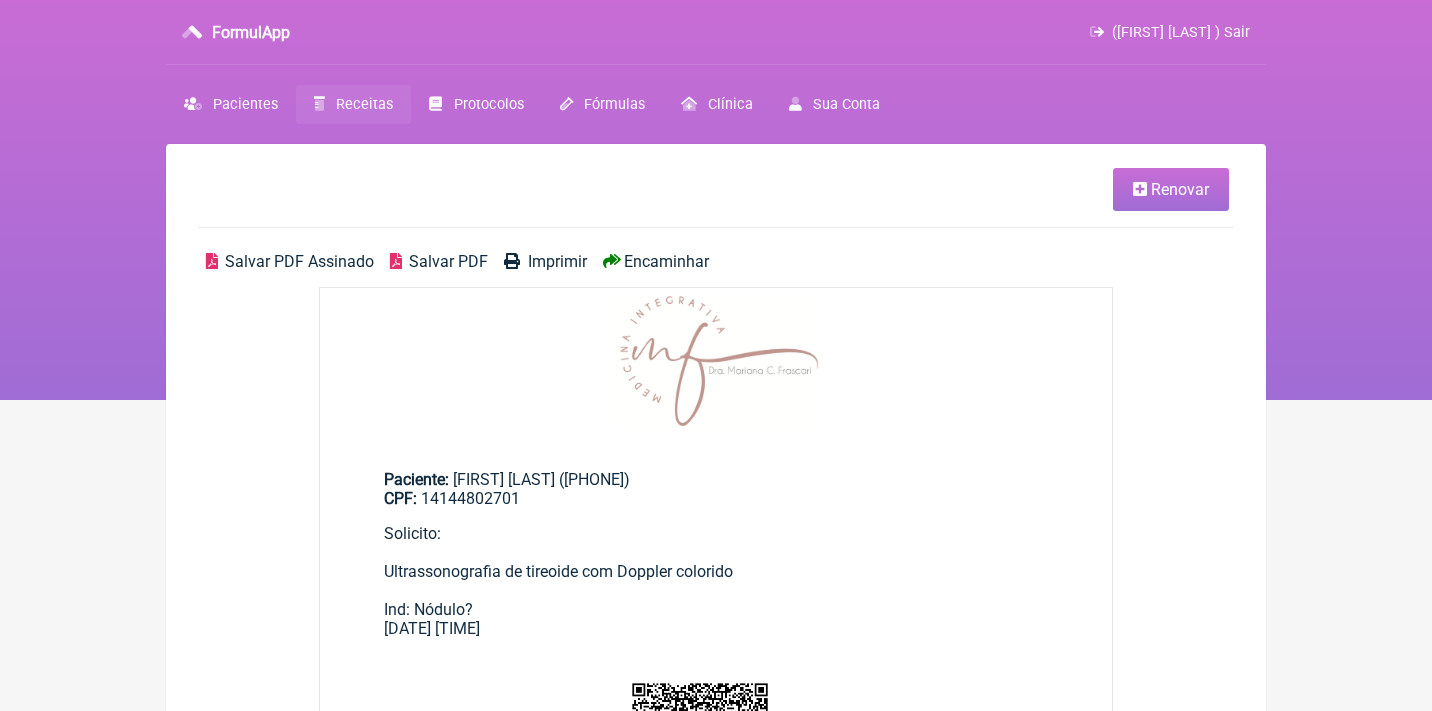 click on "Renovar" at bounding box center (1180, 189) 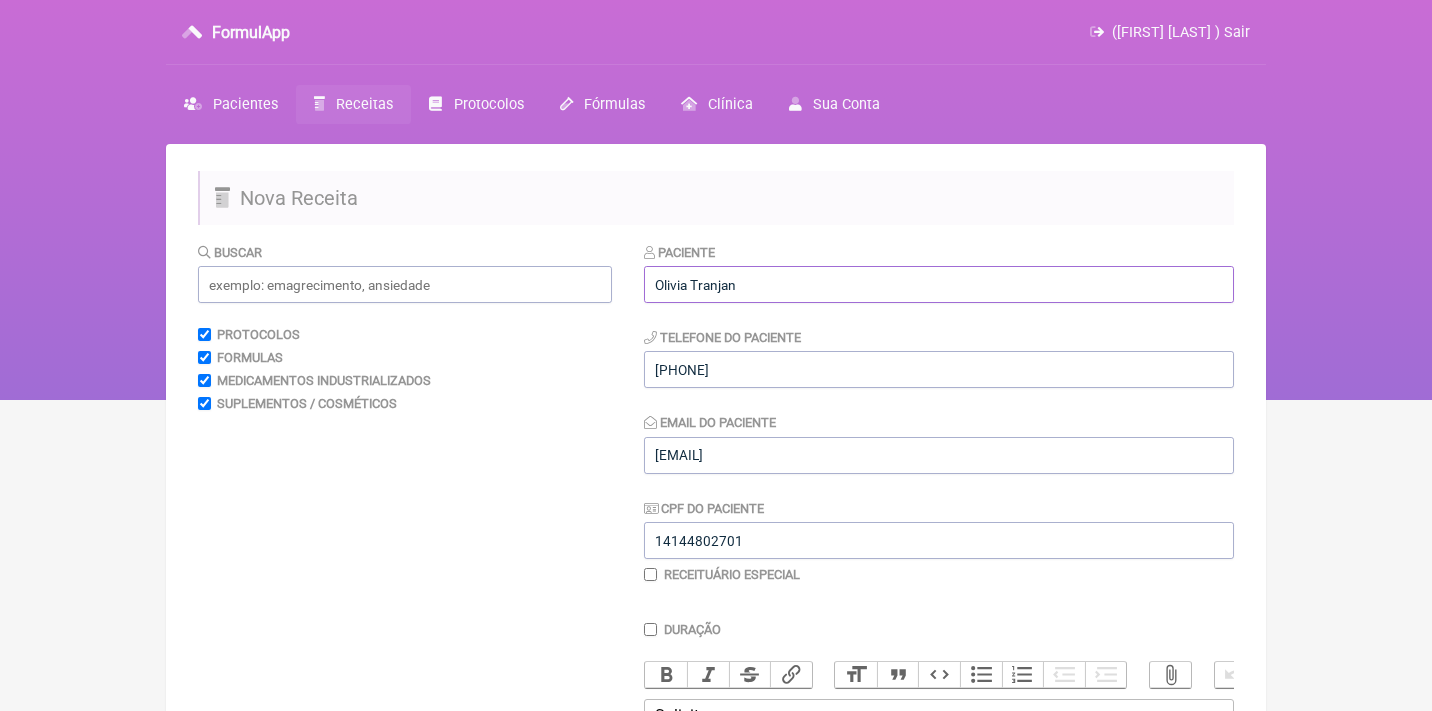 drag, startPoint x: 770, startPoint y: 285, endPoint x: 486, endPoint y: 281, distance: 284.02817 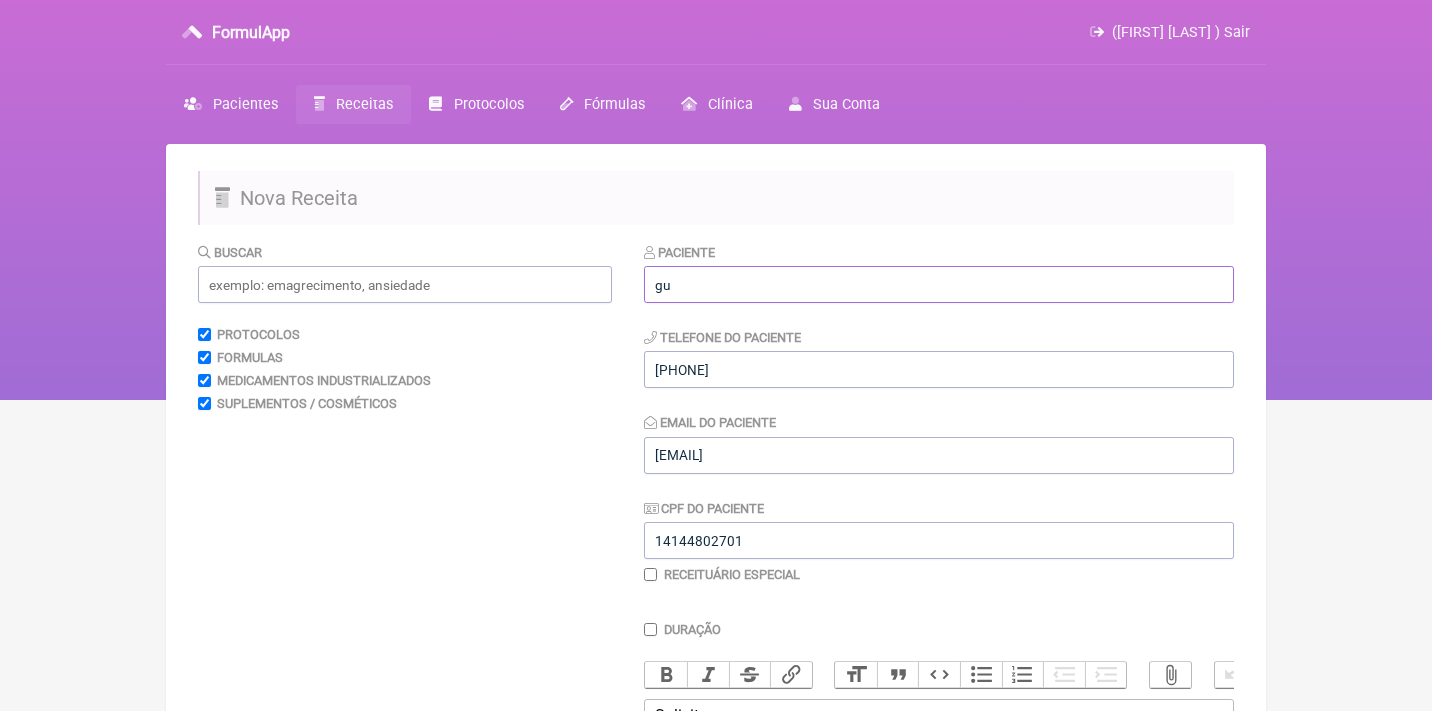 type on "g" 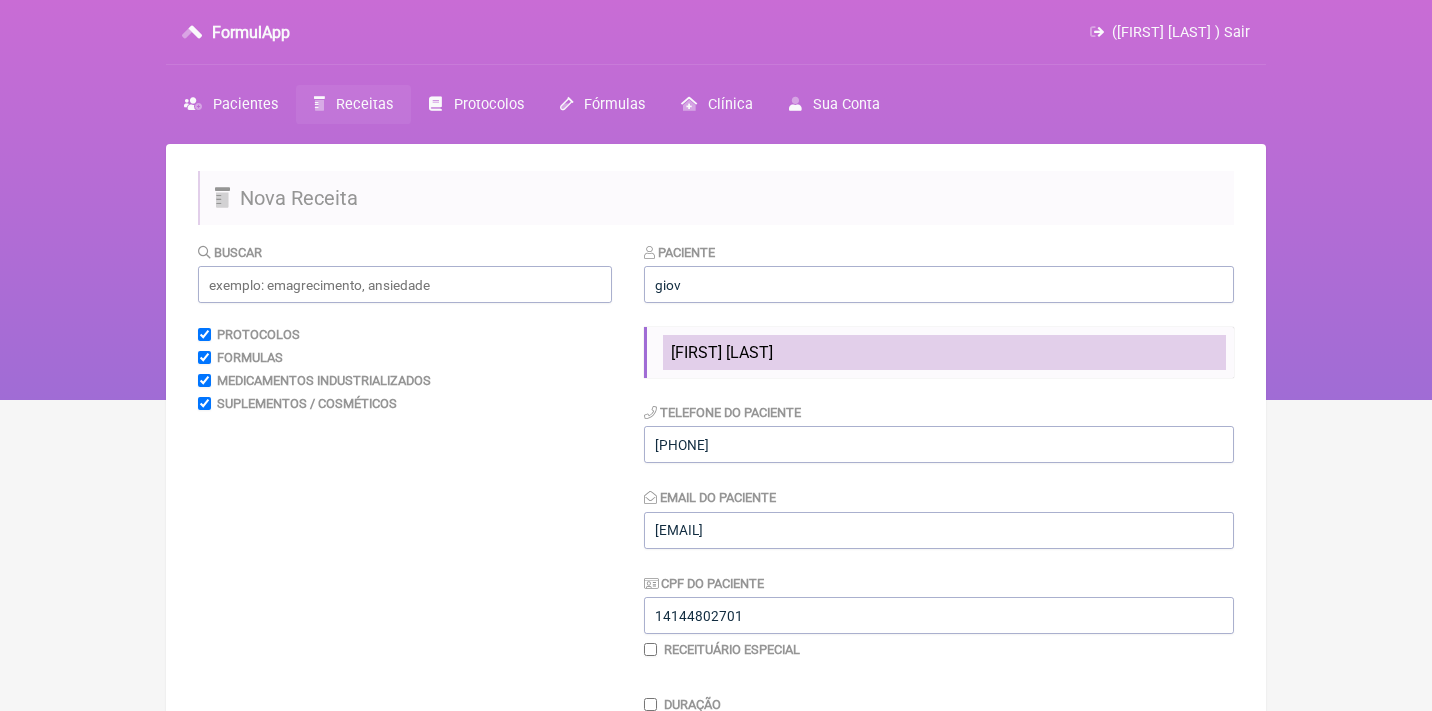 click on "Giovanna Fiorini" at bounding box center (722, 352) 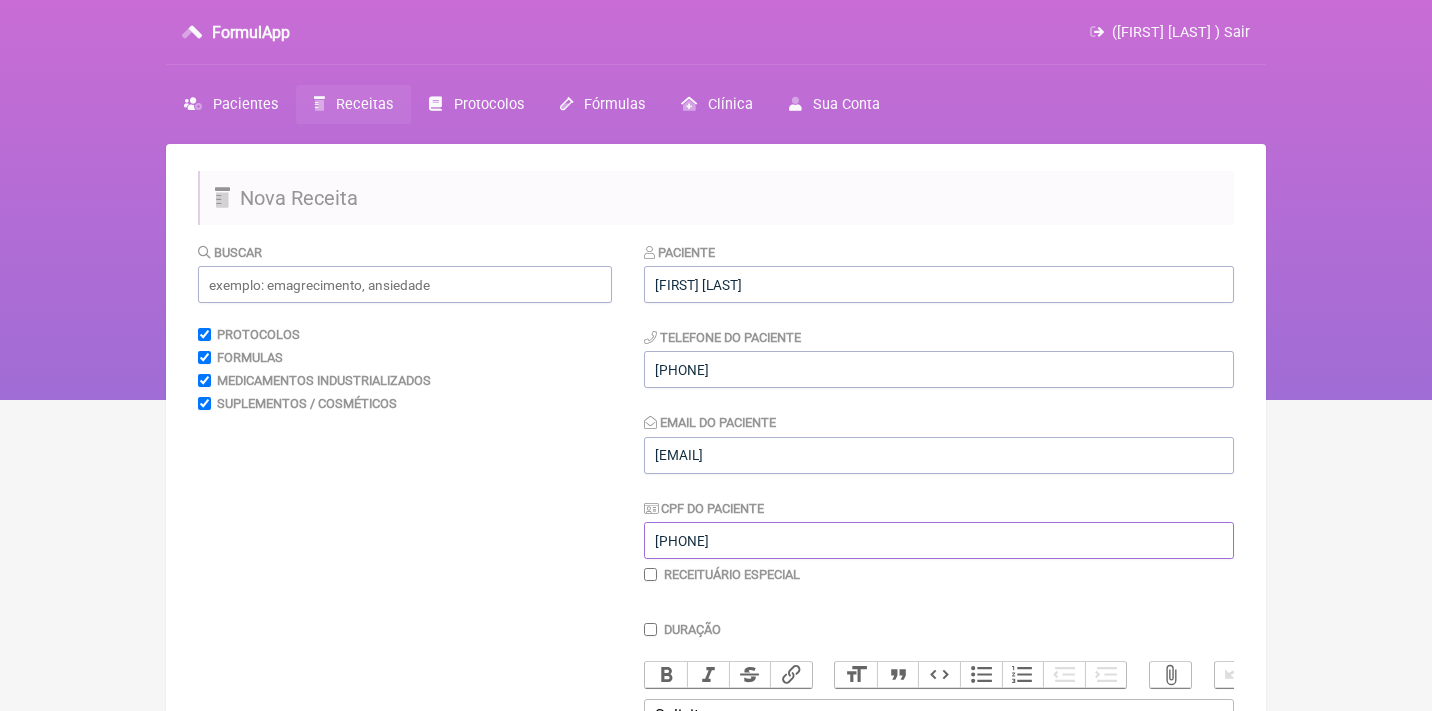click on "14366876752" at bounding box center (939, 540) 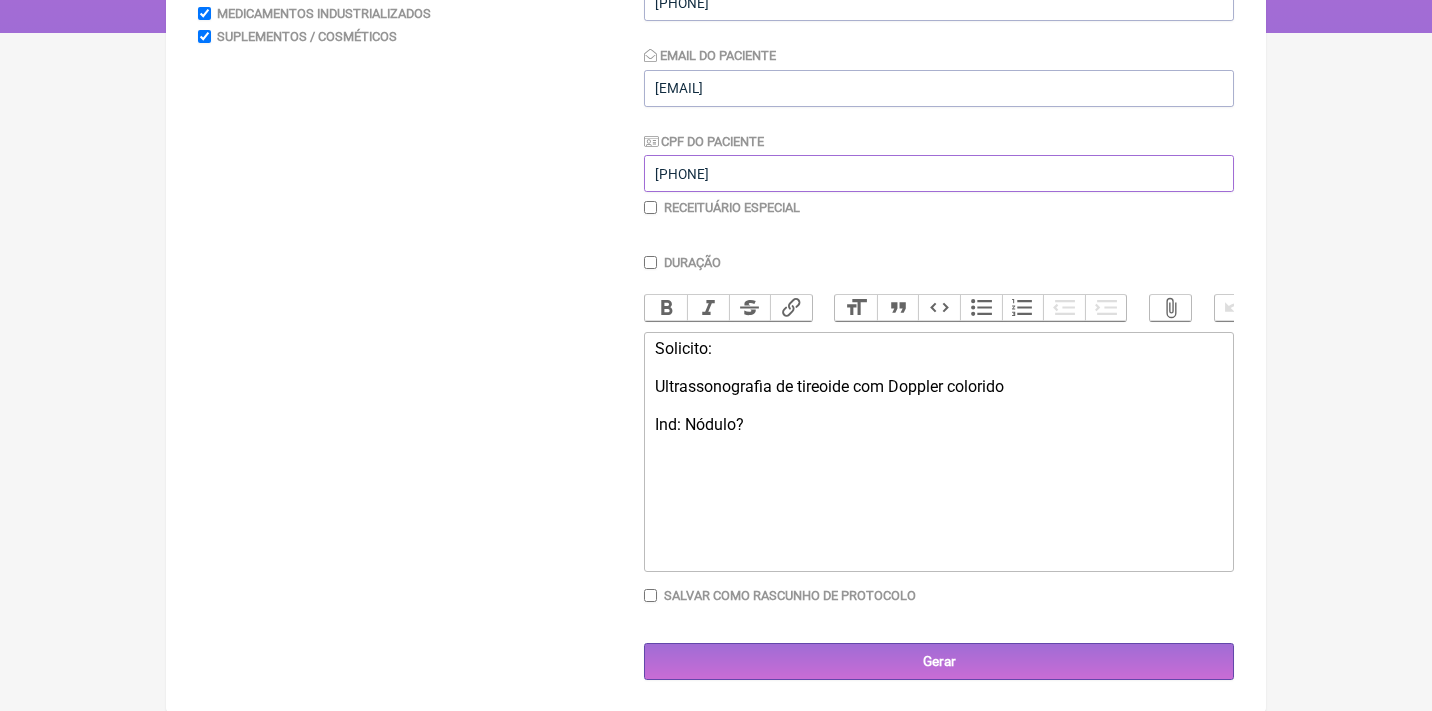 scroll, scrollTop: 366, scrollLeft: 0, axis: vertical 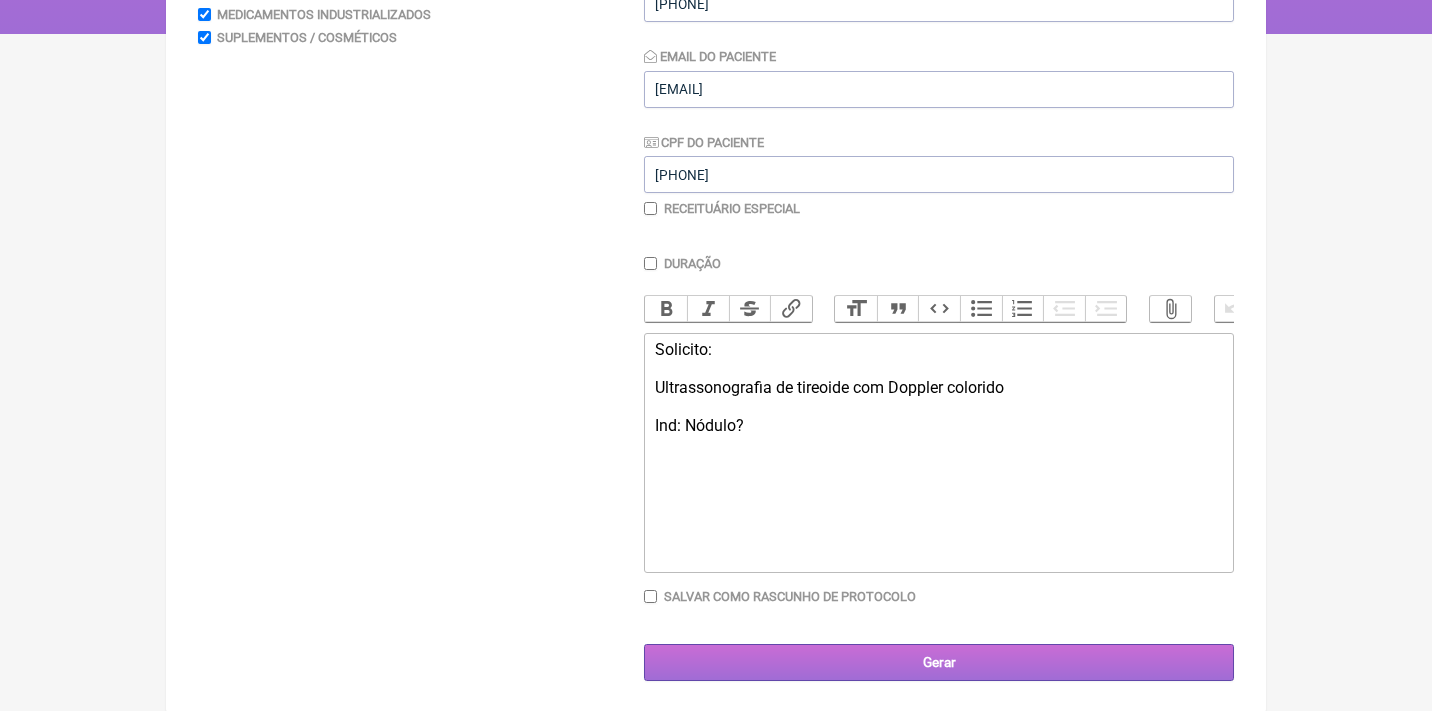 click on "Gerar" at bounding box center (939, 662) 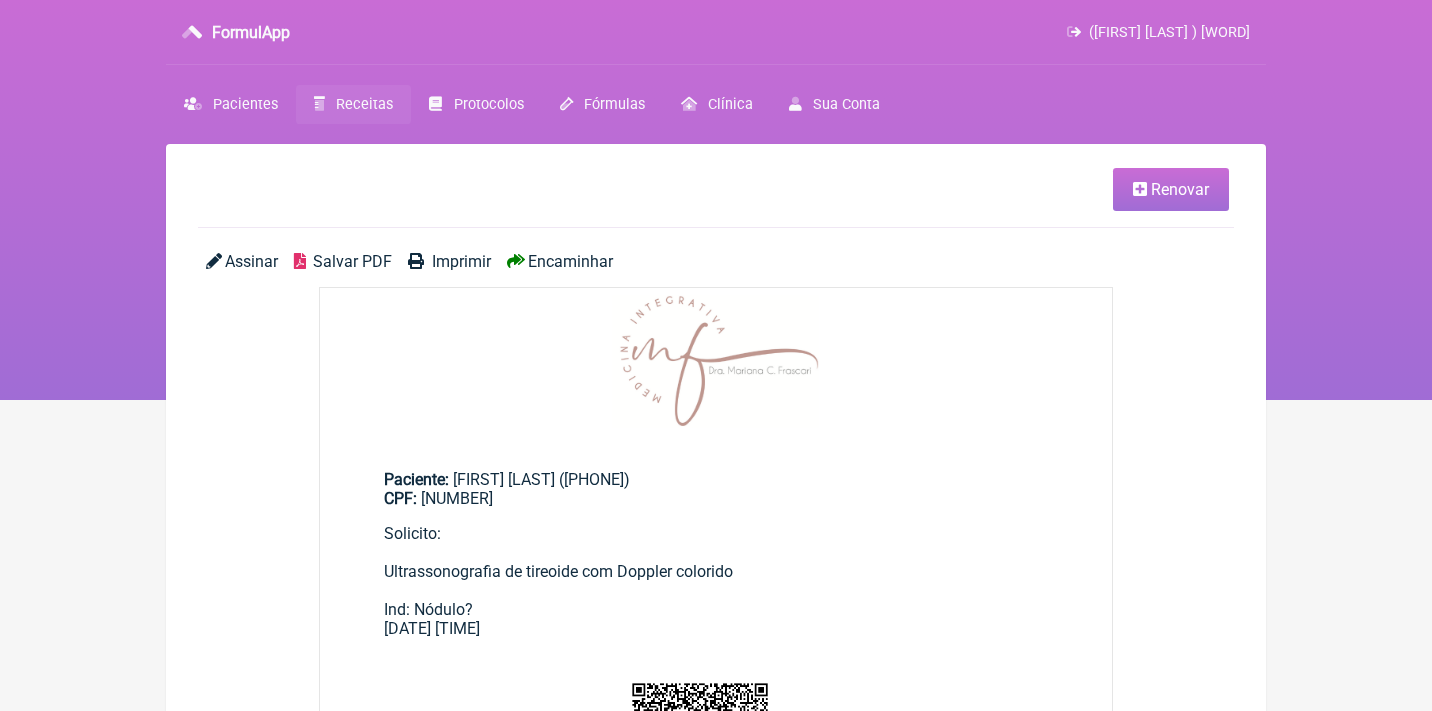 scroll, scrollTop: 0, scrollLeft: 0, axis: both 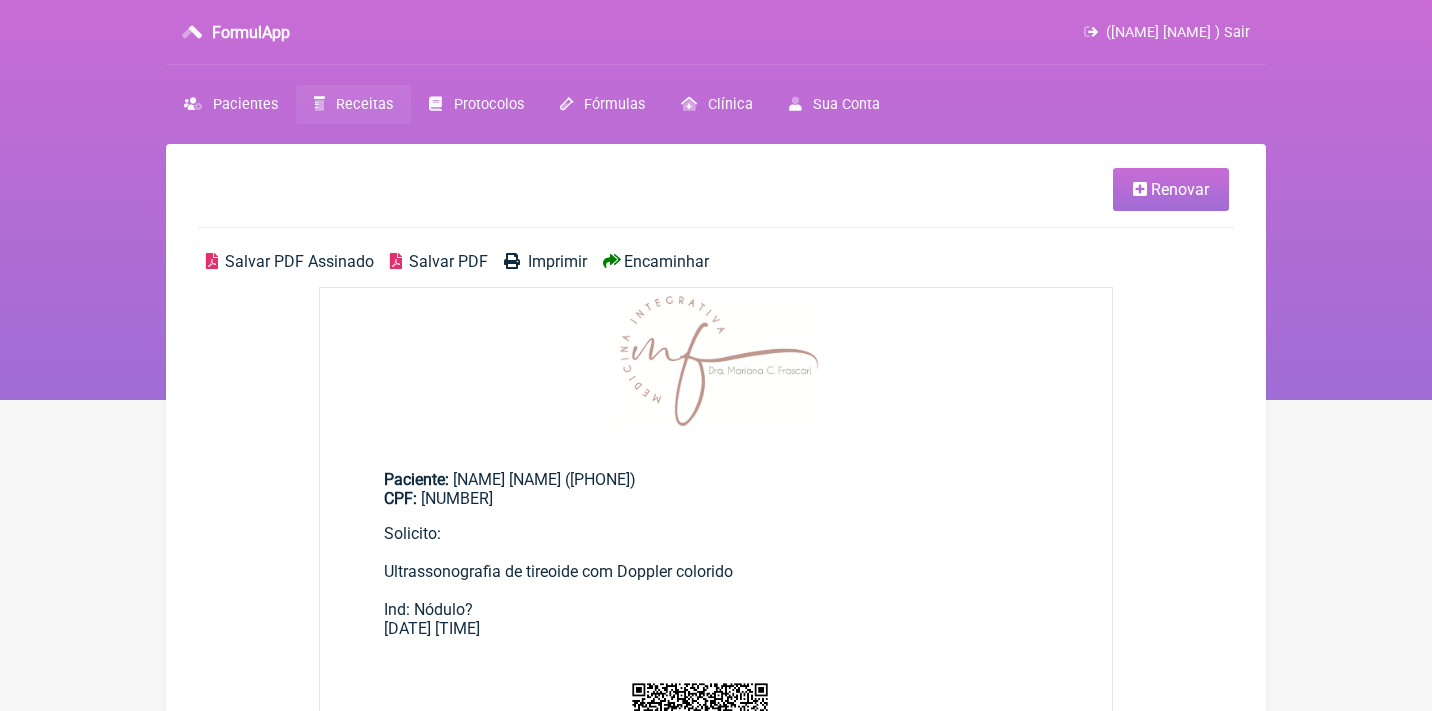 click on "Salvar PDF Assinado" at bounding box center (299, 261) 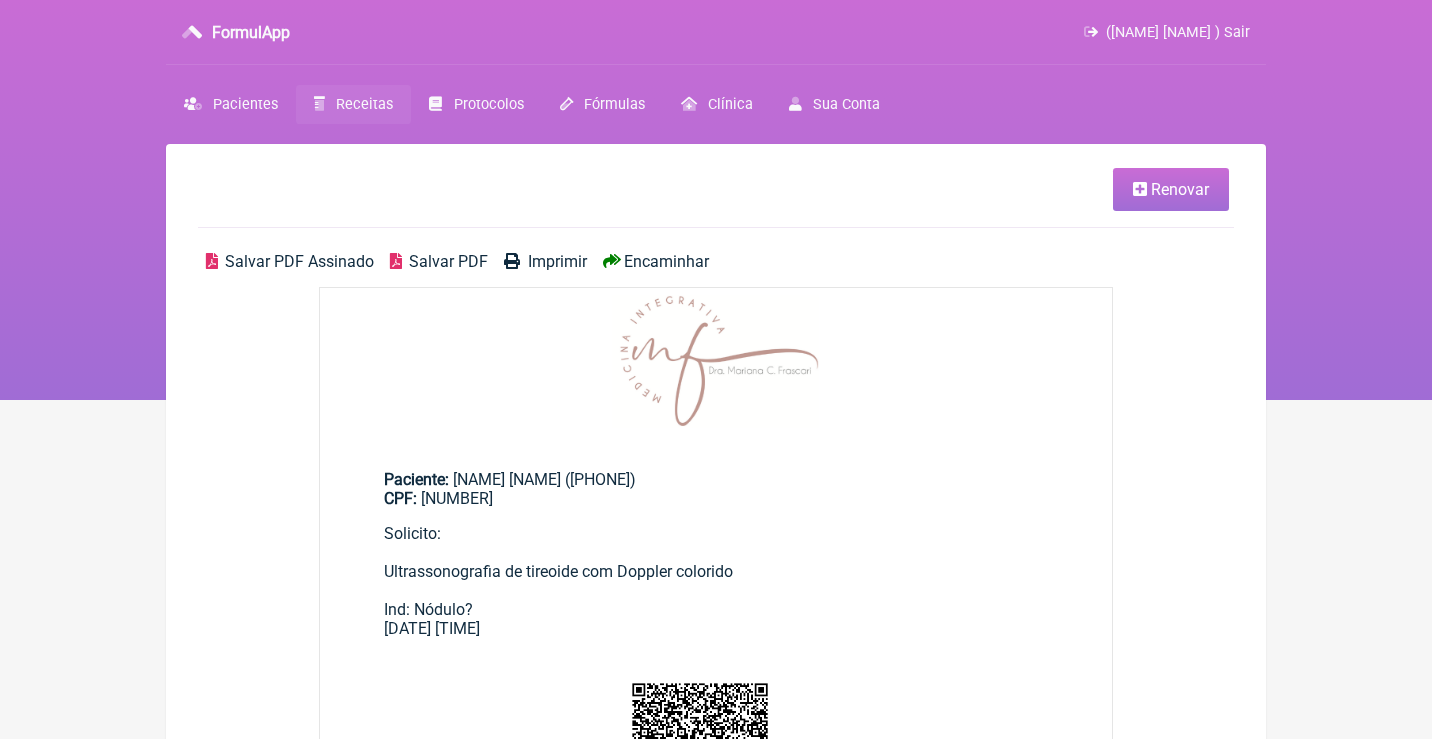 click on "([FIRST] [LAST] ) [WORD]" at bounding box center [1178, 32] 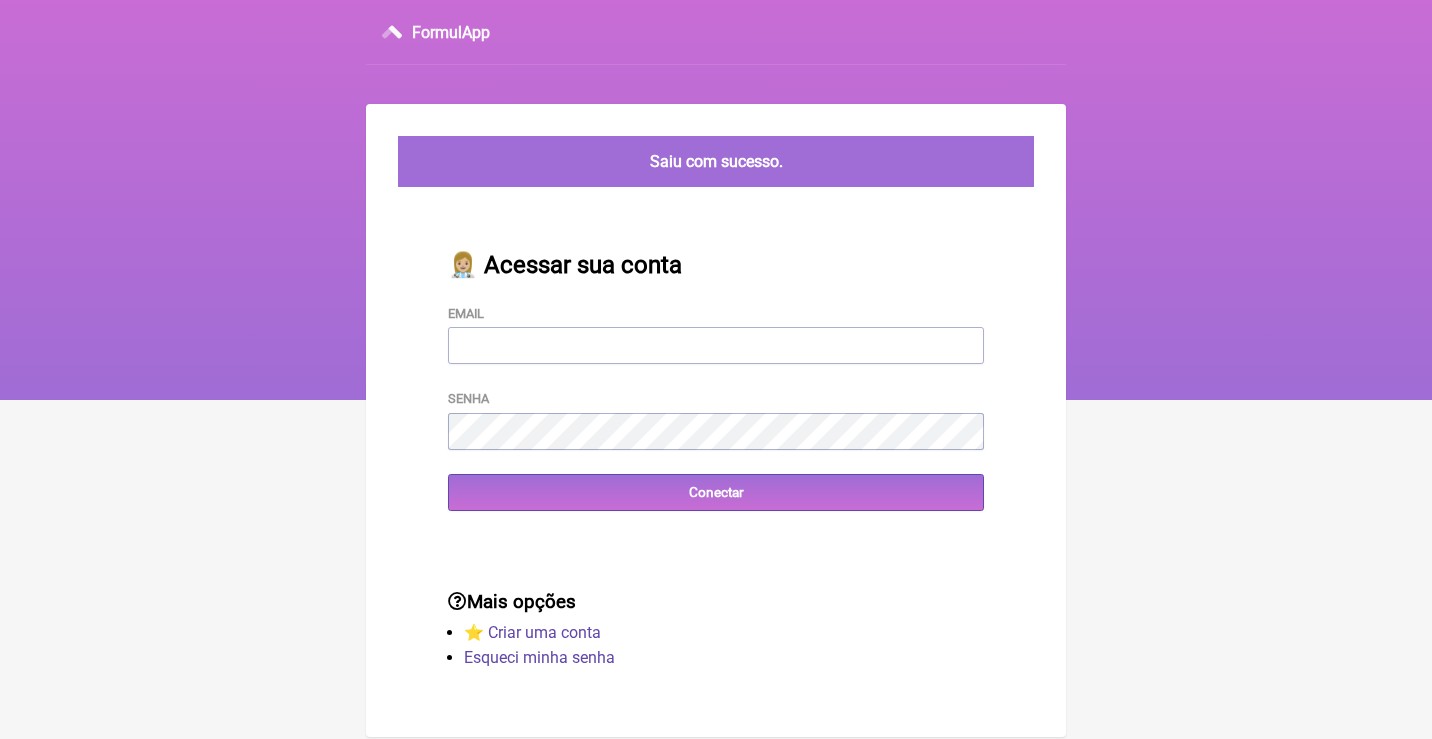 scroll, scrollTop: 0, scrollLeft: 0, axis: both 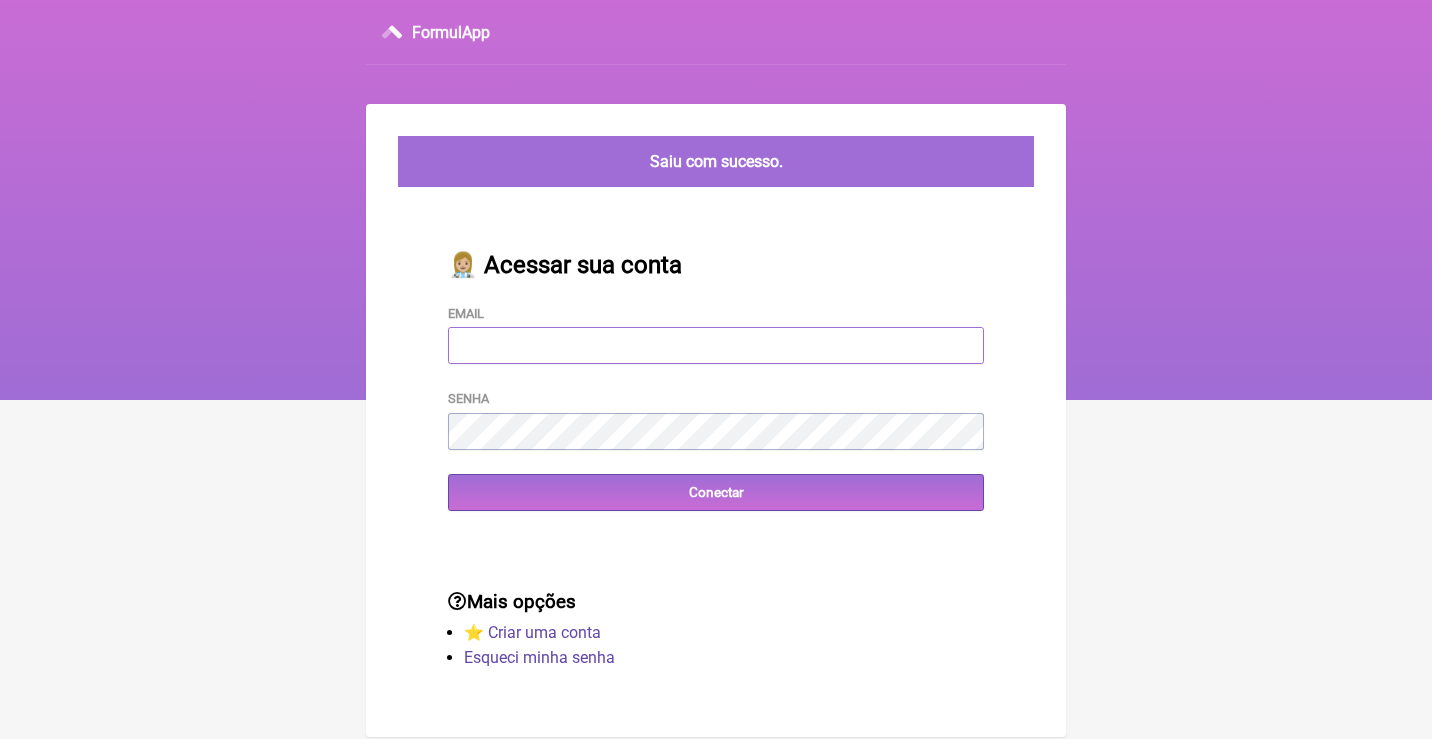 type on "[EMAIL]" 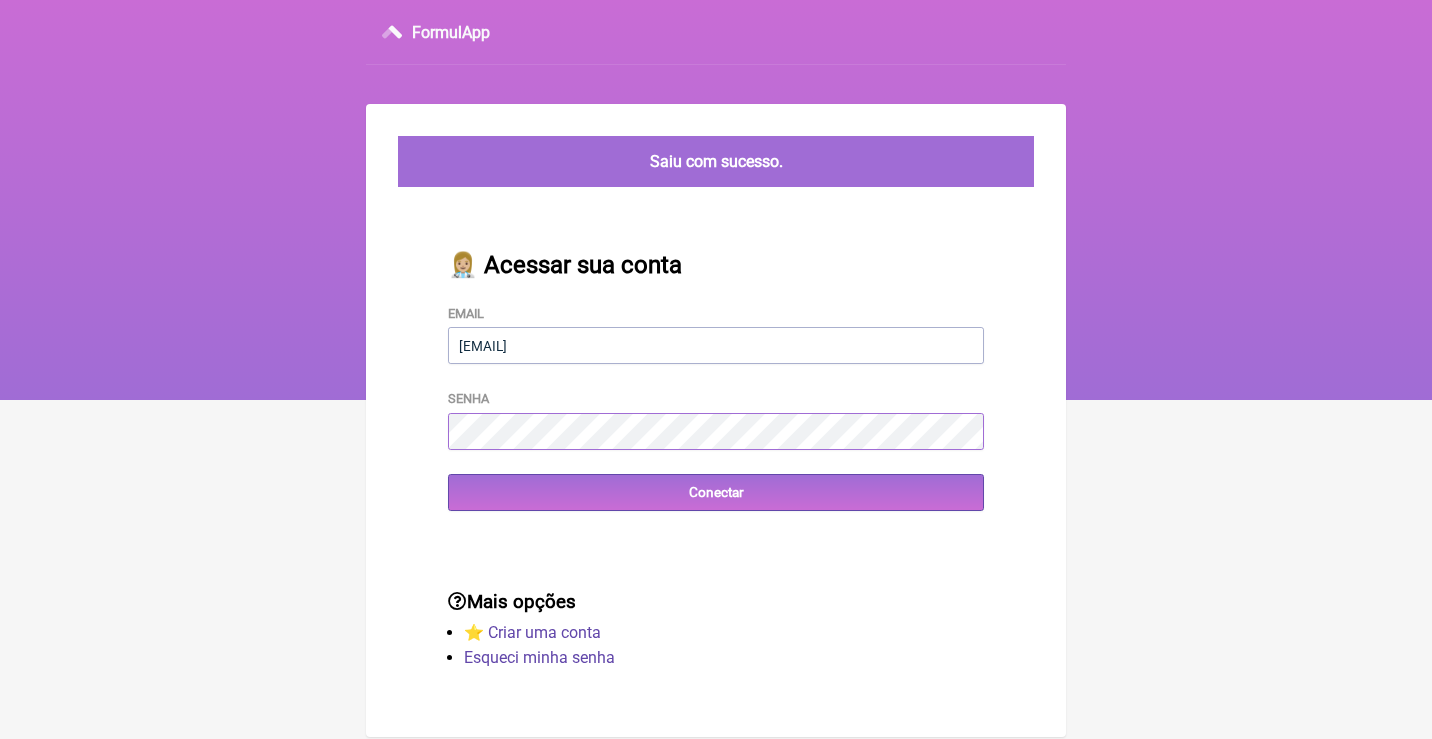 click on "Conectar" at bounding box center [716, 492] 